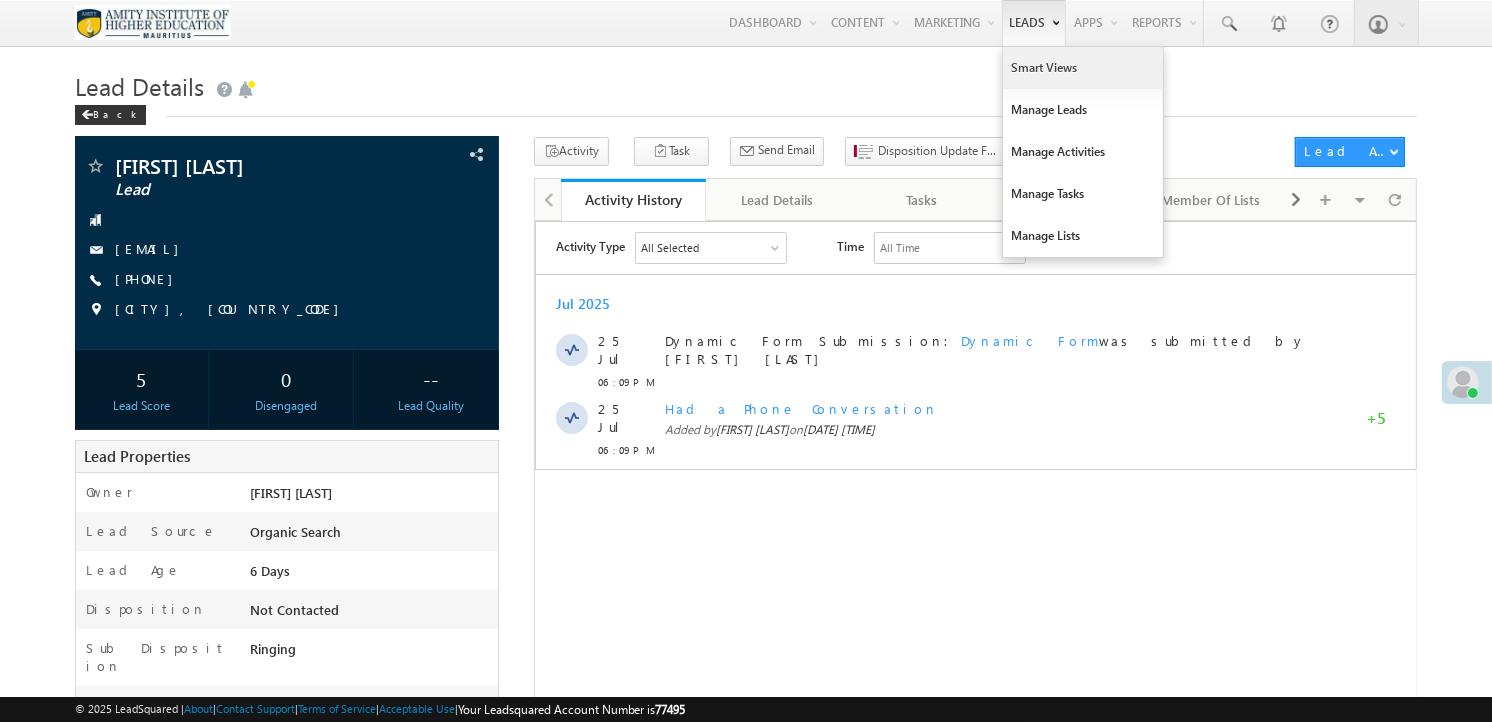 scroll, scrollTop: 0, scrollLeft: 0, axis: both 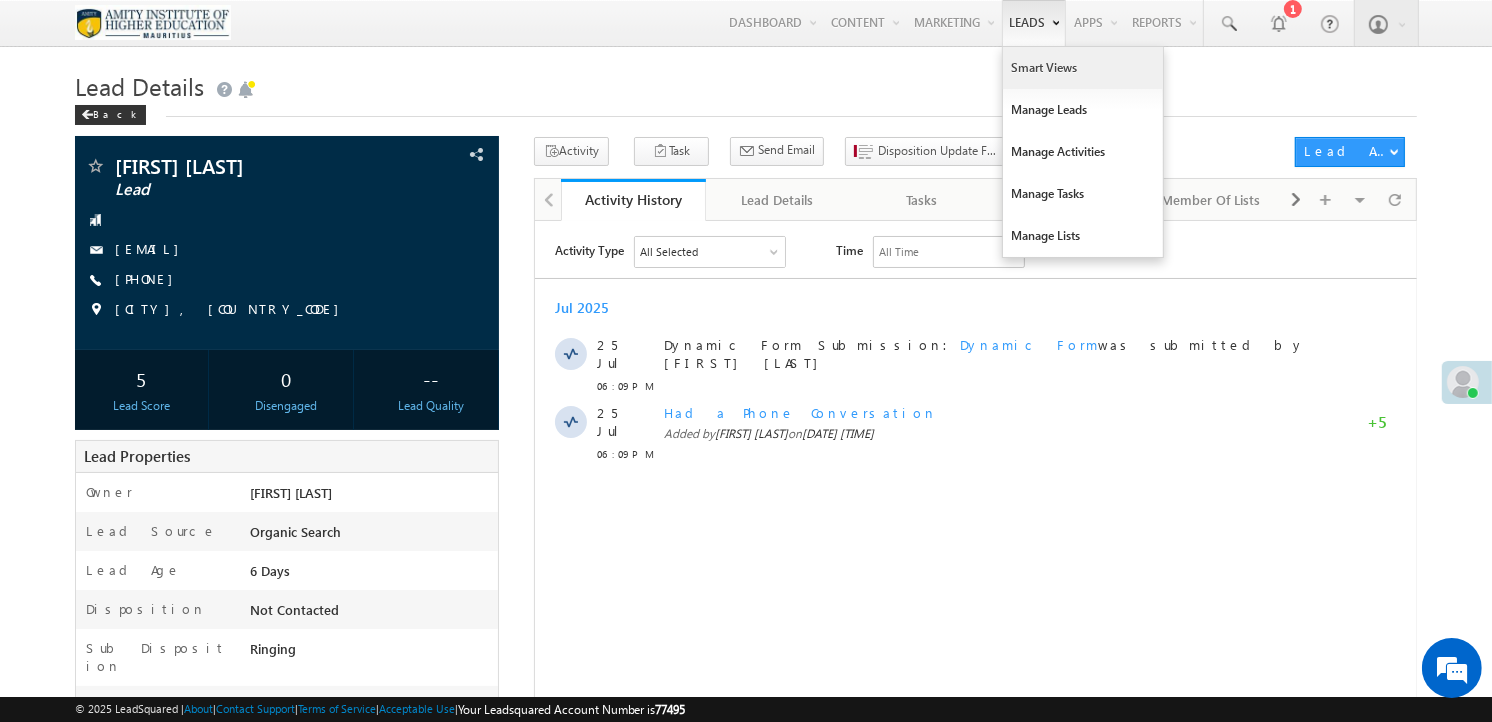 click on "Smart Views" at bounding box center (1083, 68) 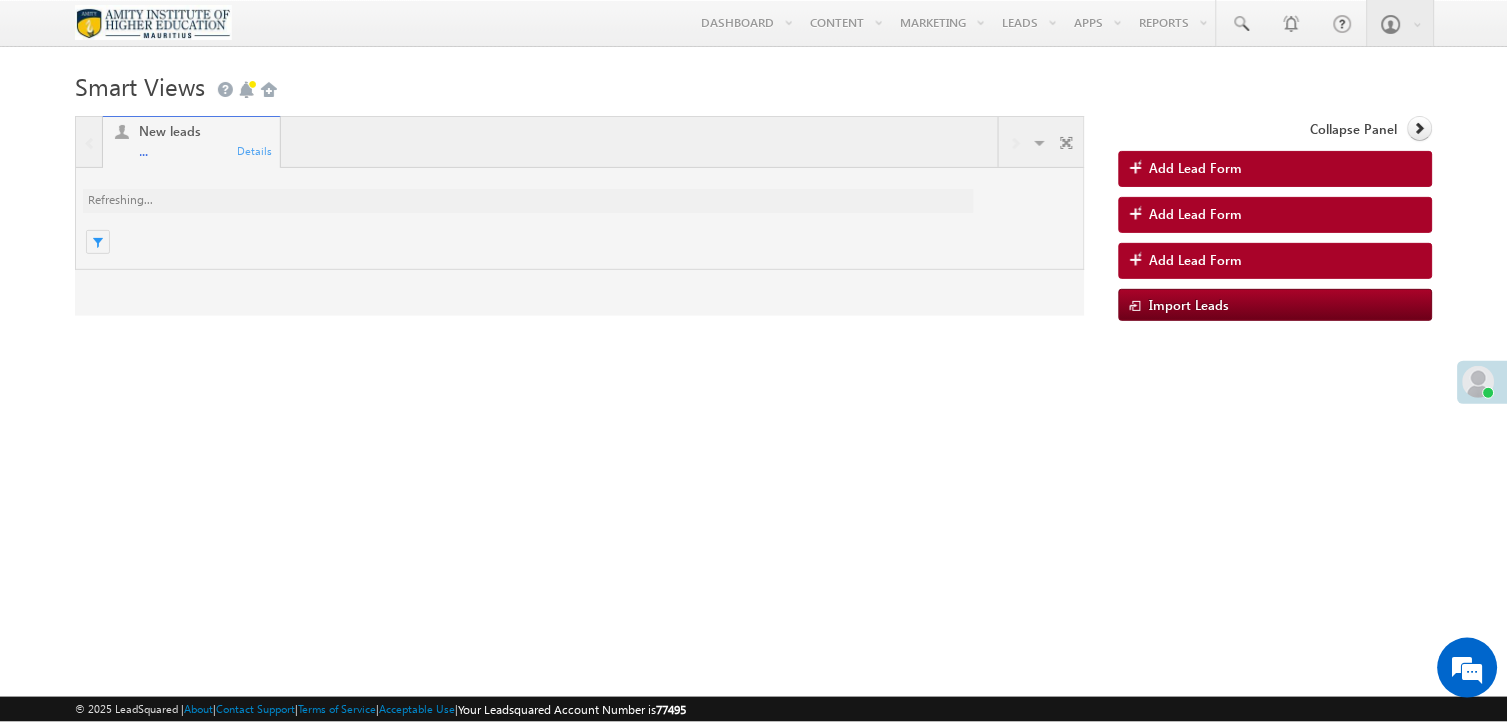 scroll, scrollTop: 0, scrollLeft: 0, axis: both 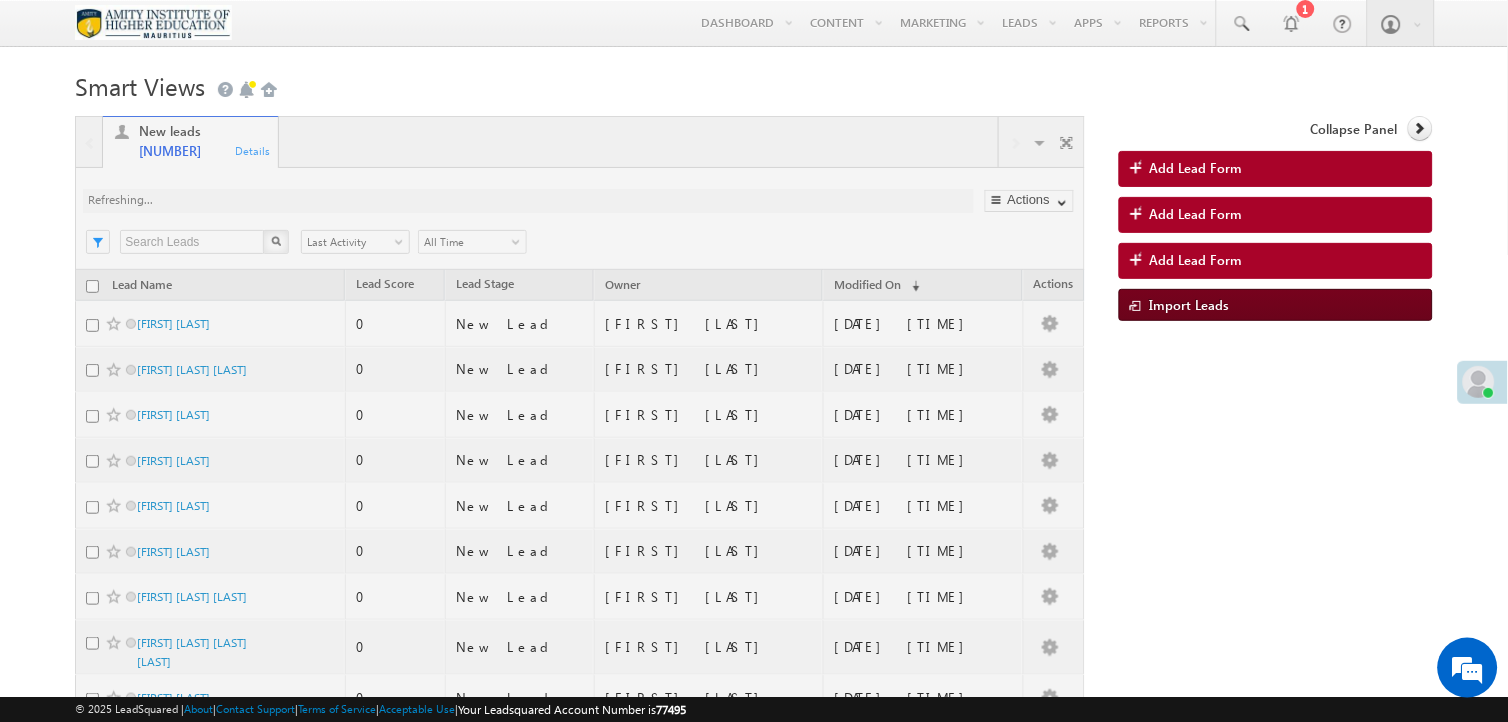 click on "Import Leads" at bounding box center (1189, 304) 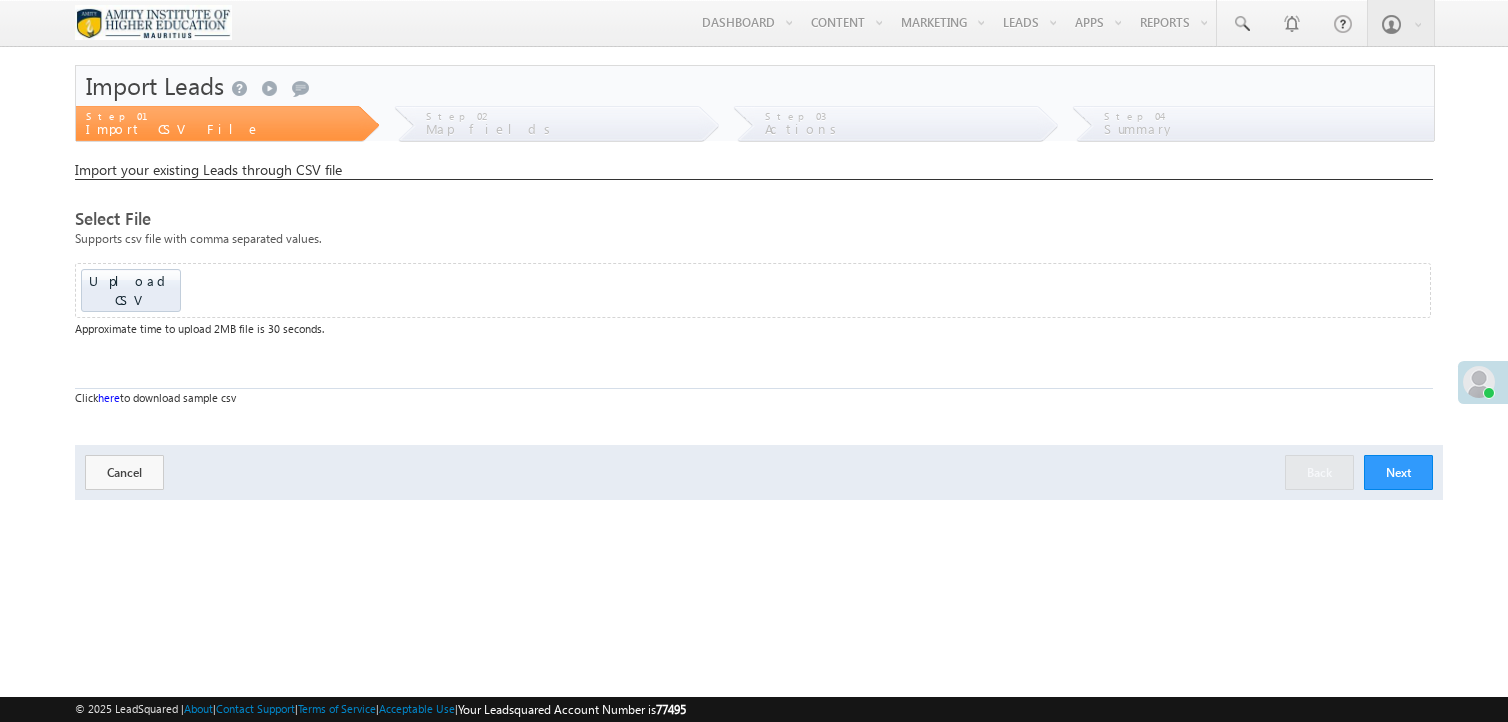 scroll, scrollTop: 0, scrollLeft: 0, axis: both 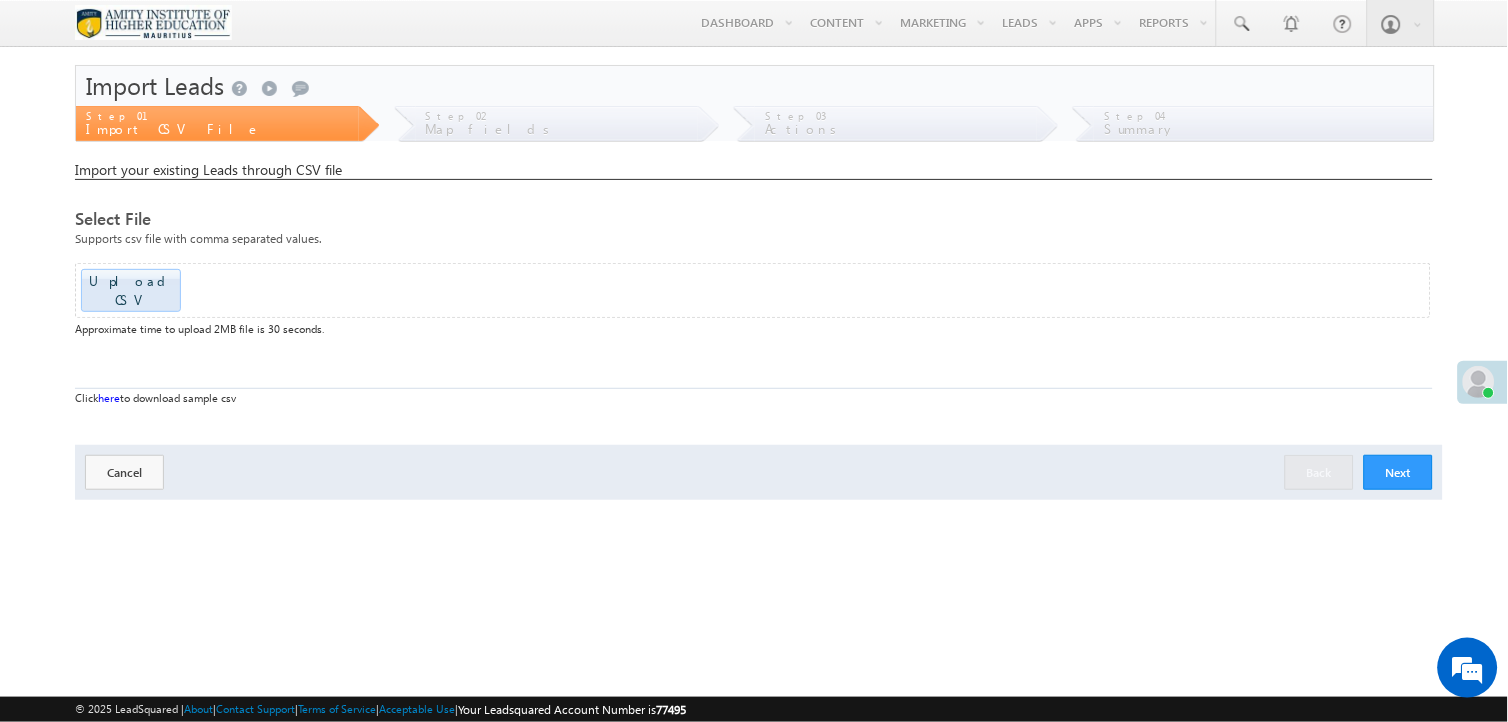 click at bounding box center [-1520, 284] 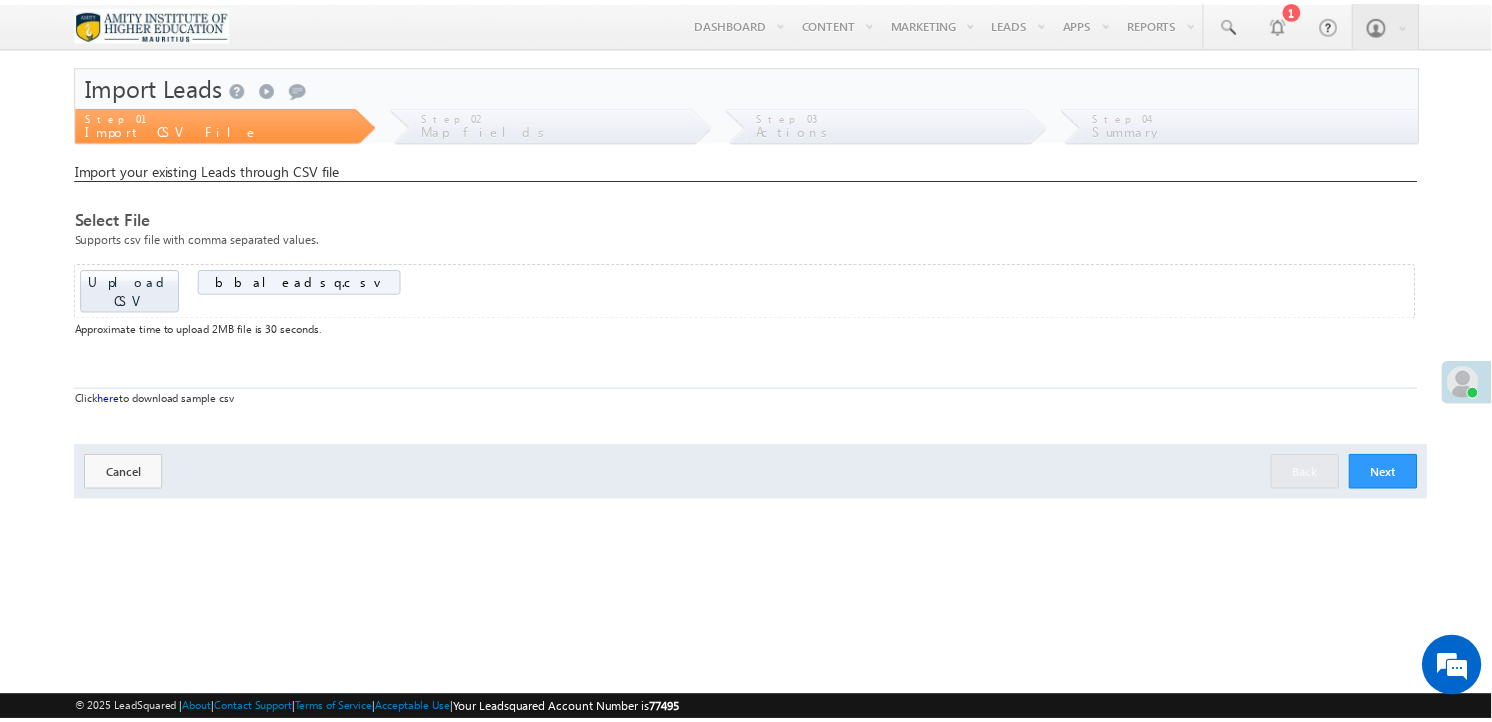 scroll, scrollTop: 0, scrollLeft: 0, axis: both 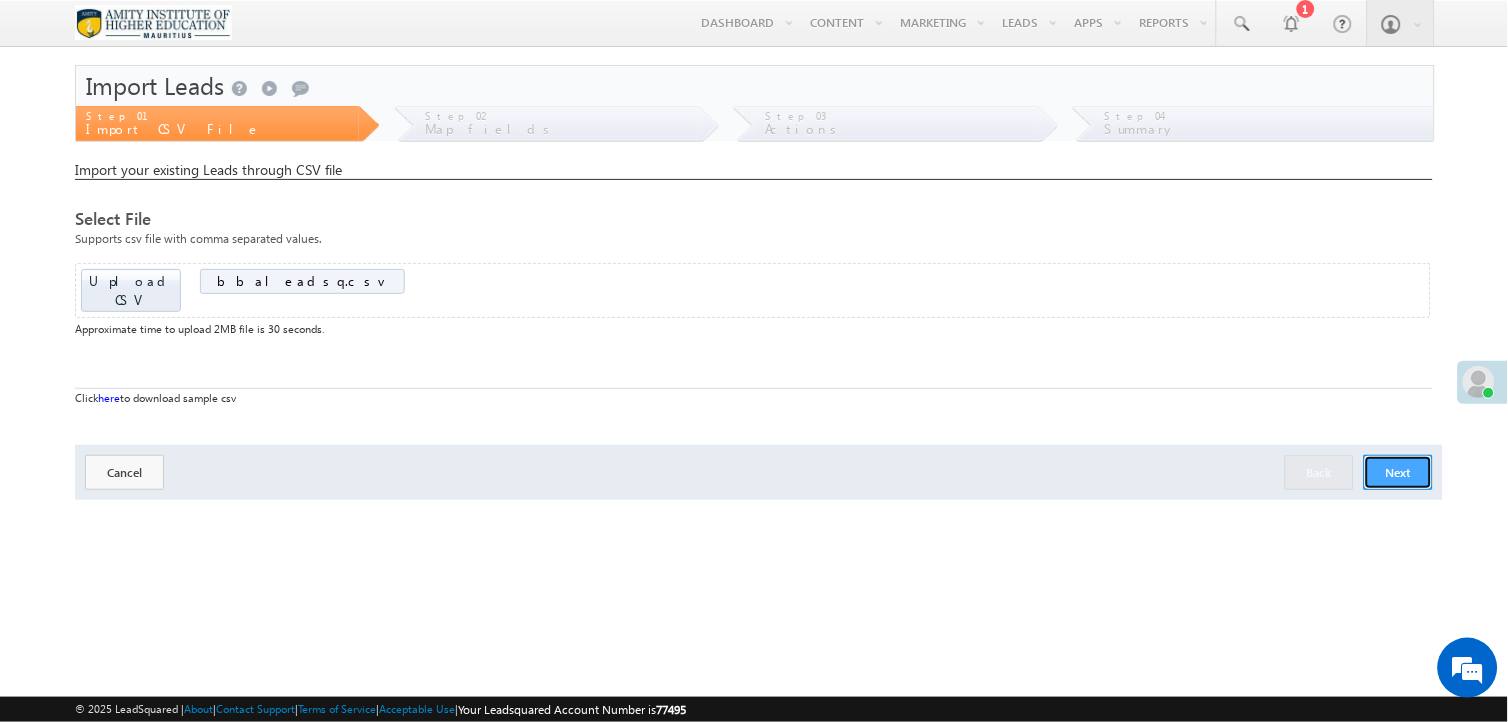 click on "Next" at bounding box center (1398, 472) 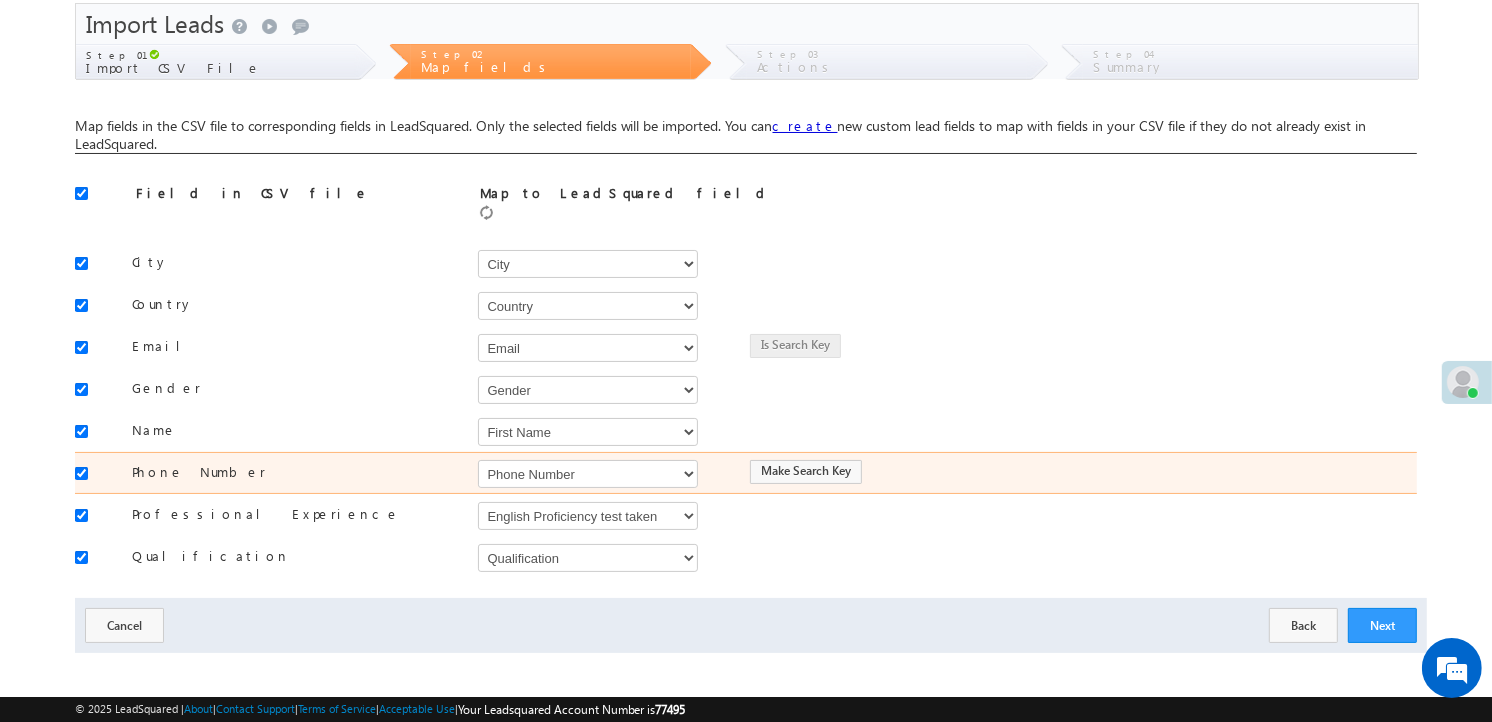 scroll, scrollTop: 66, scrollLeft: 0, axis: vertical 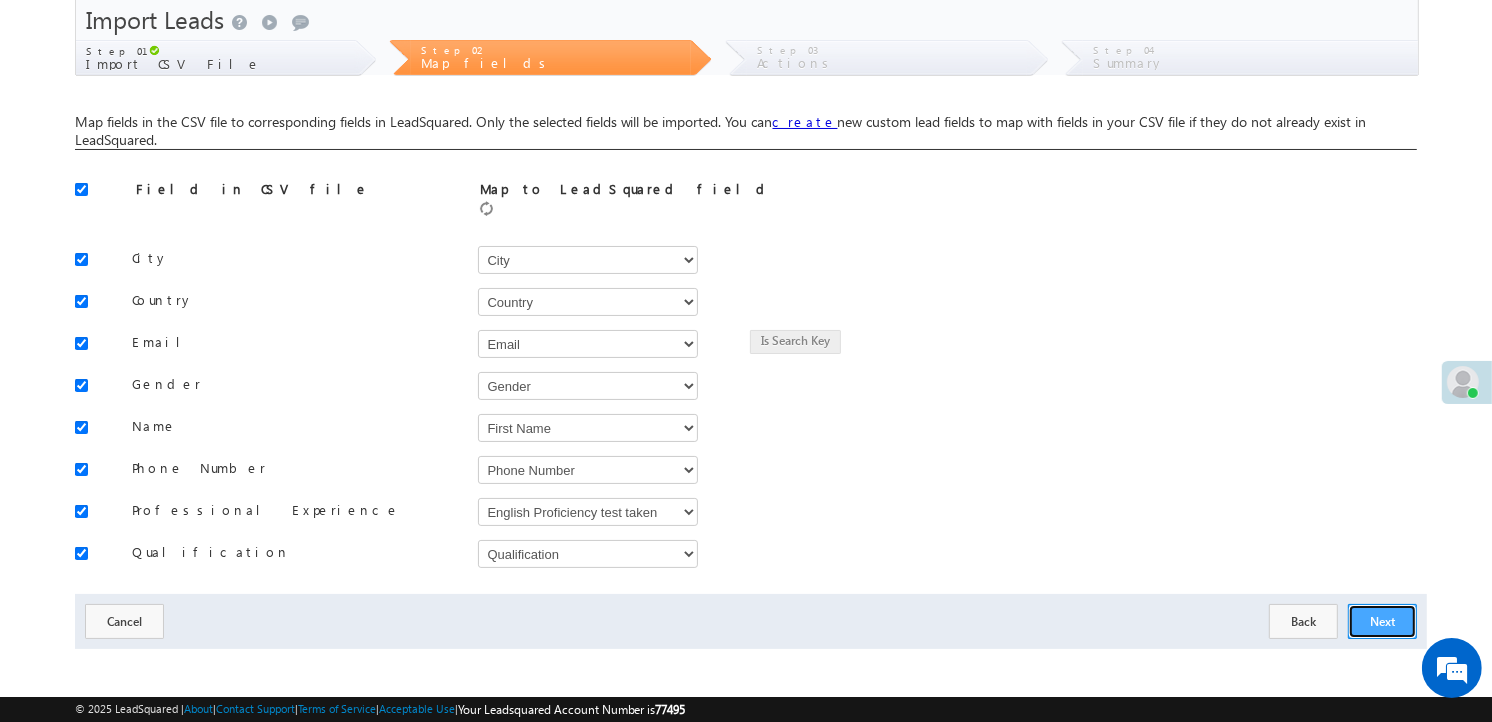 click on "Next" at bounding box center (1382, 621) 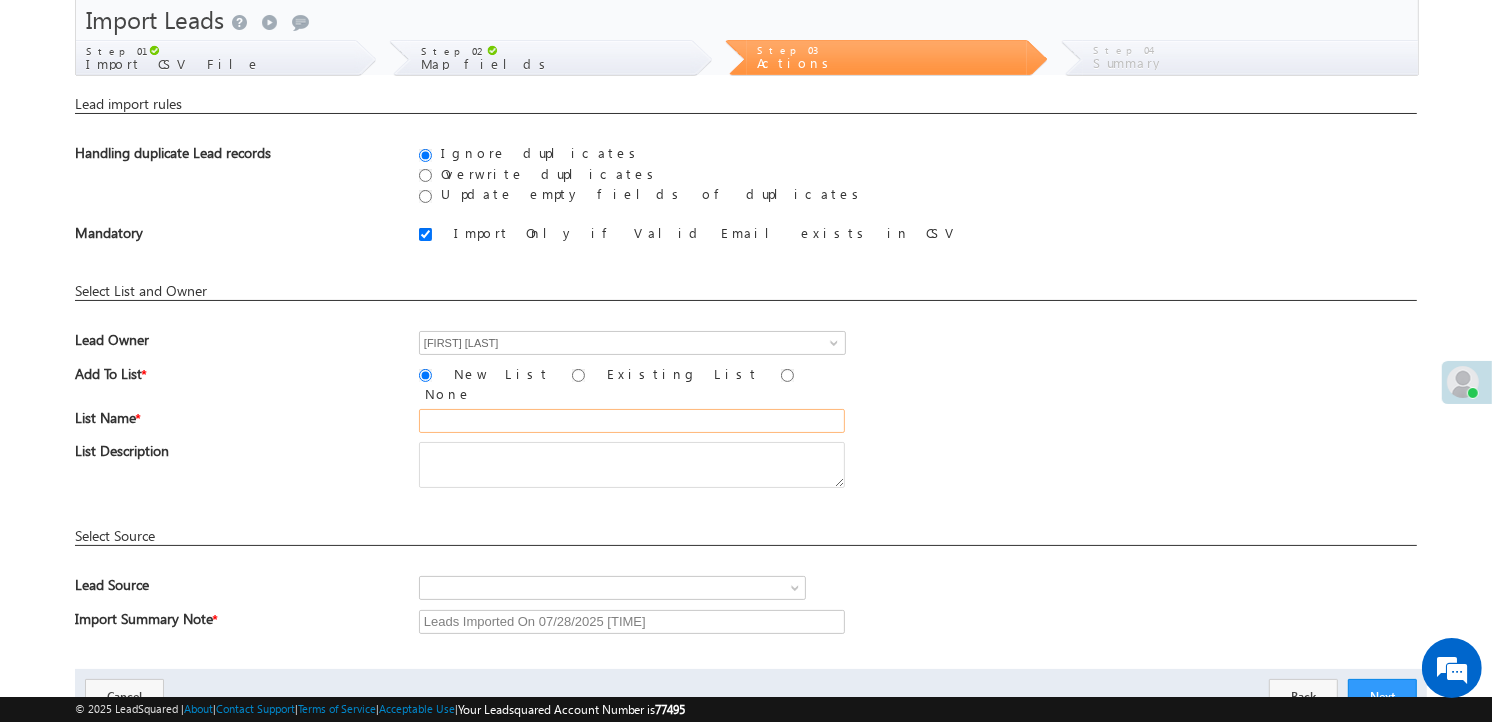 click at bounding box center (632, 421) 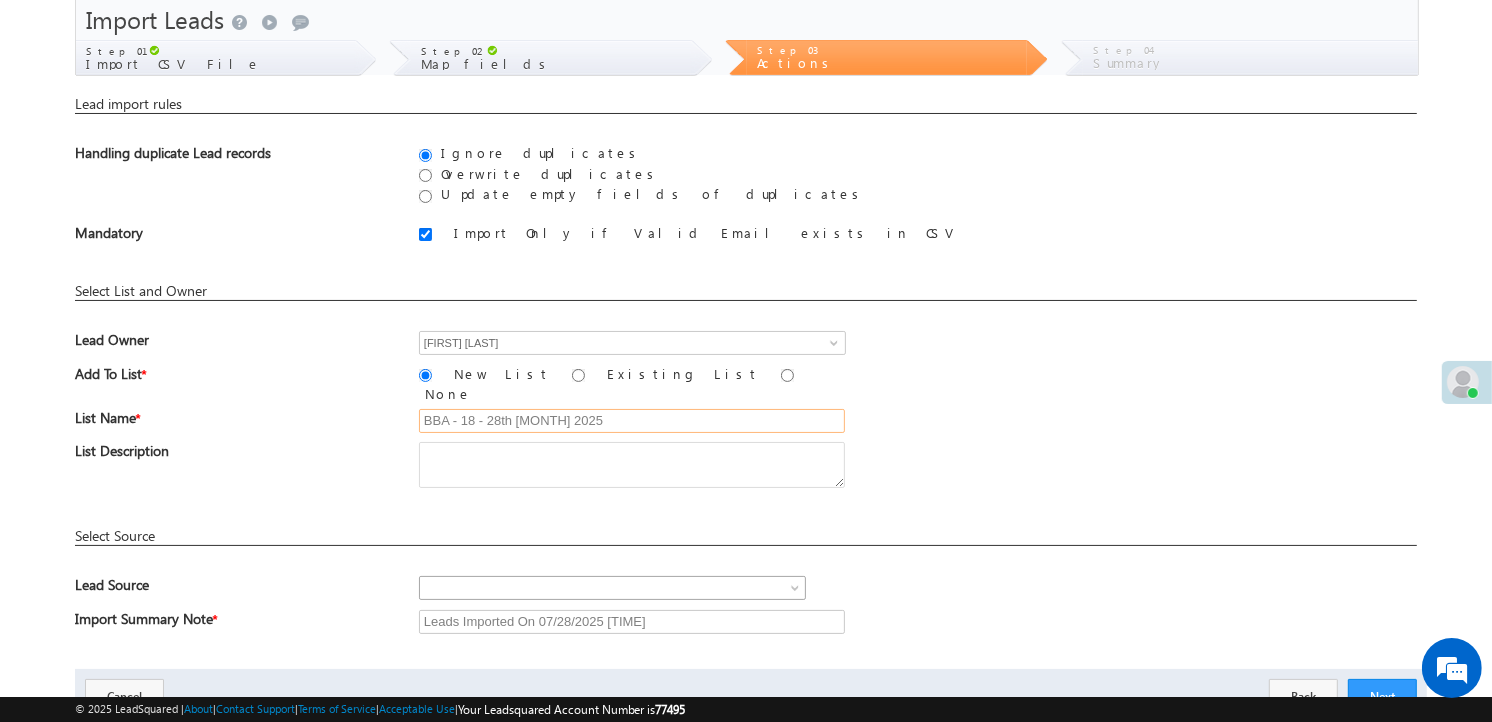 type on "BBA - [AGE] - [DATE]" 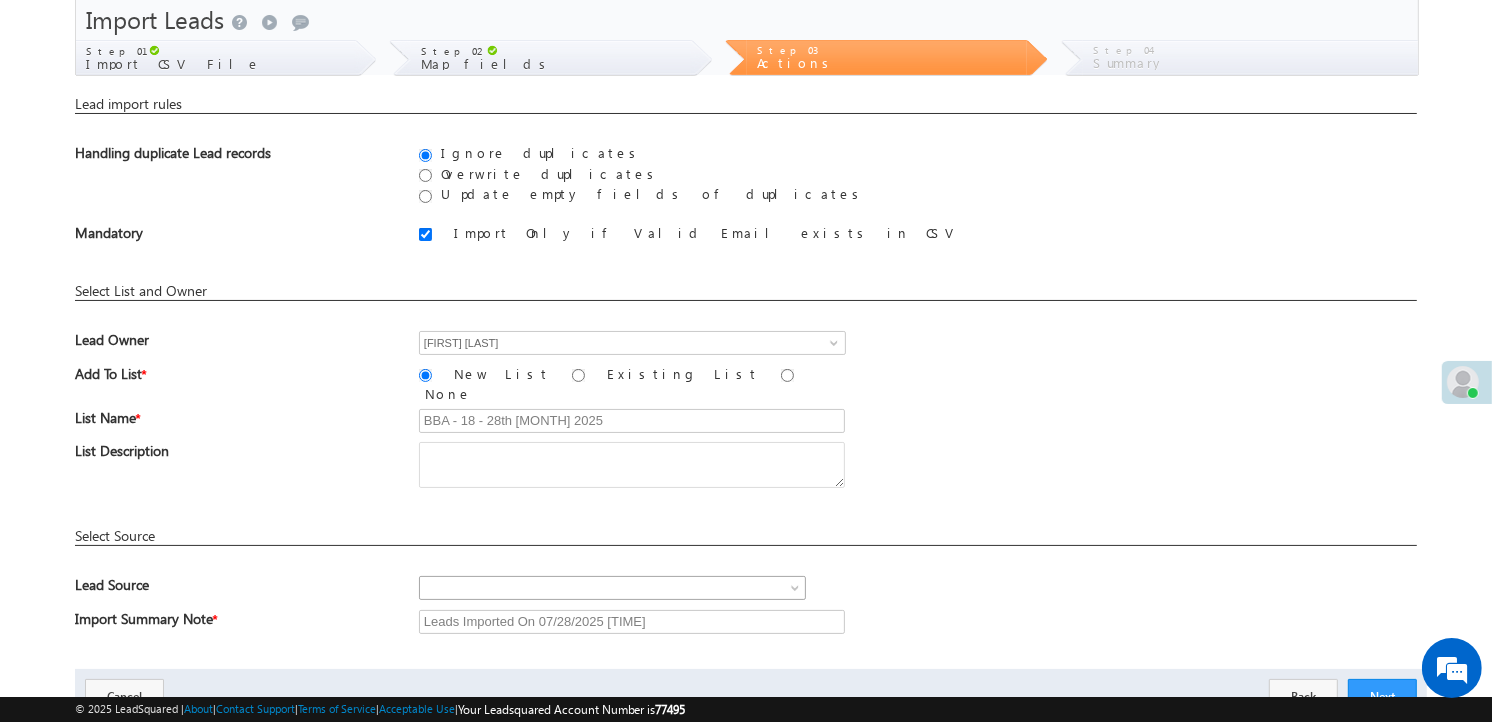 click at bounding box center [588, 588] 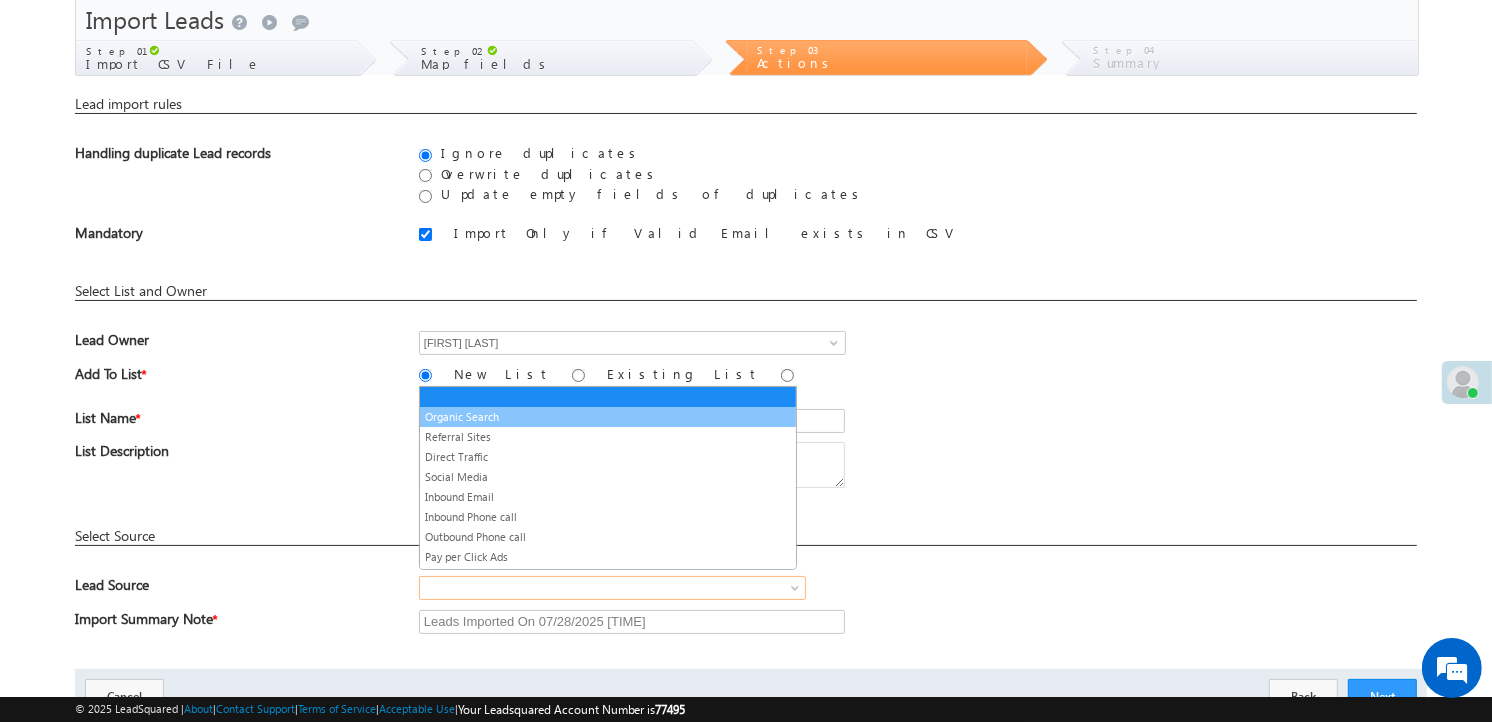 click on "Organic Search" at bounding box center [608, 417] 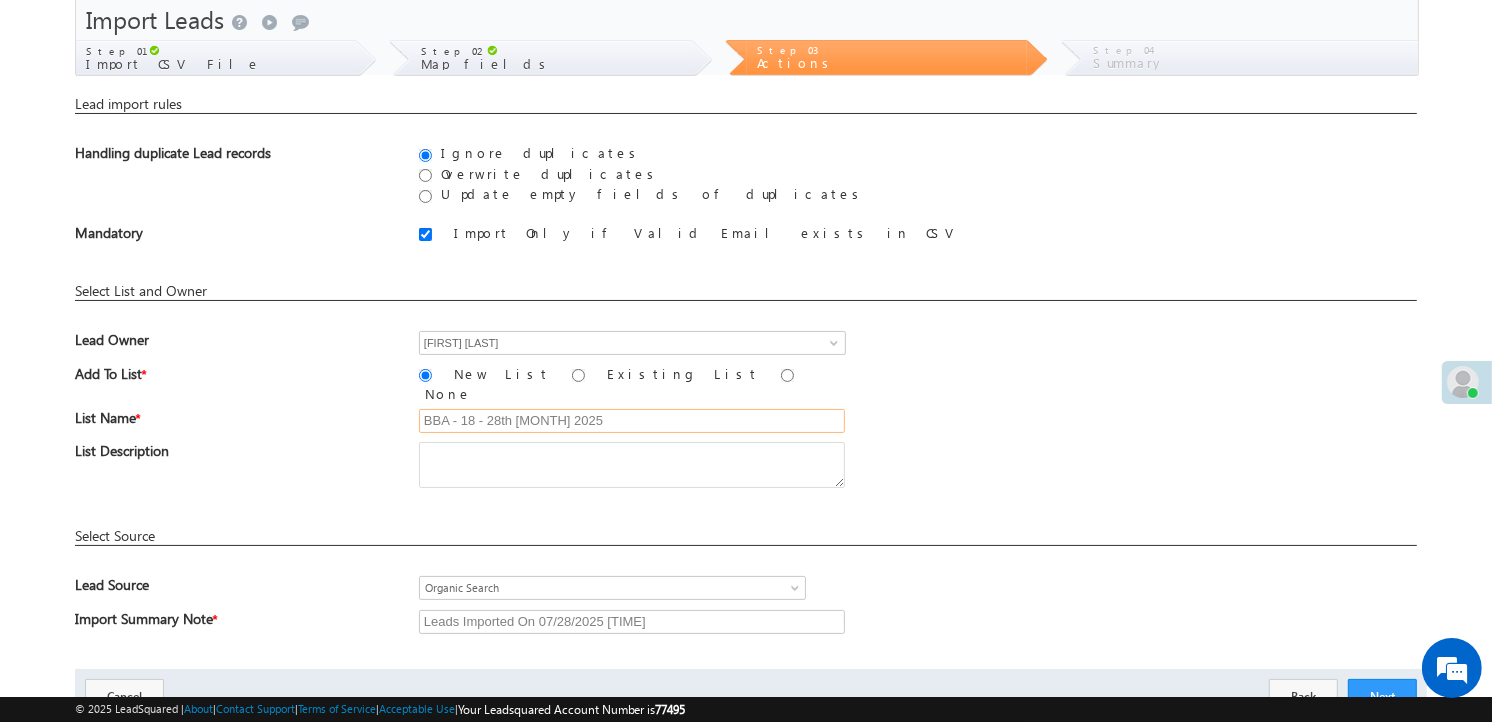 click on "BBA - 18 - 28th July 2025" at bounding box center [632, 421] 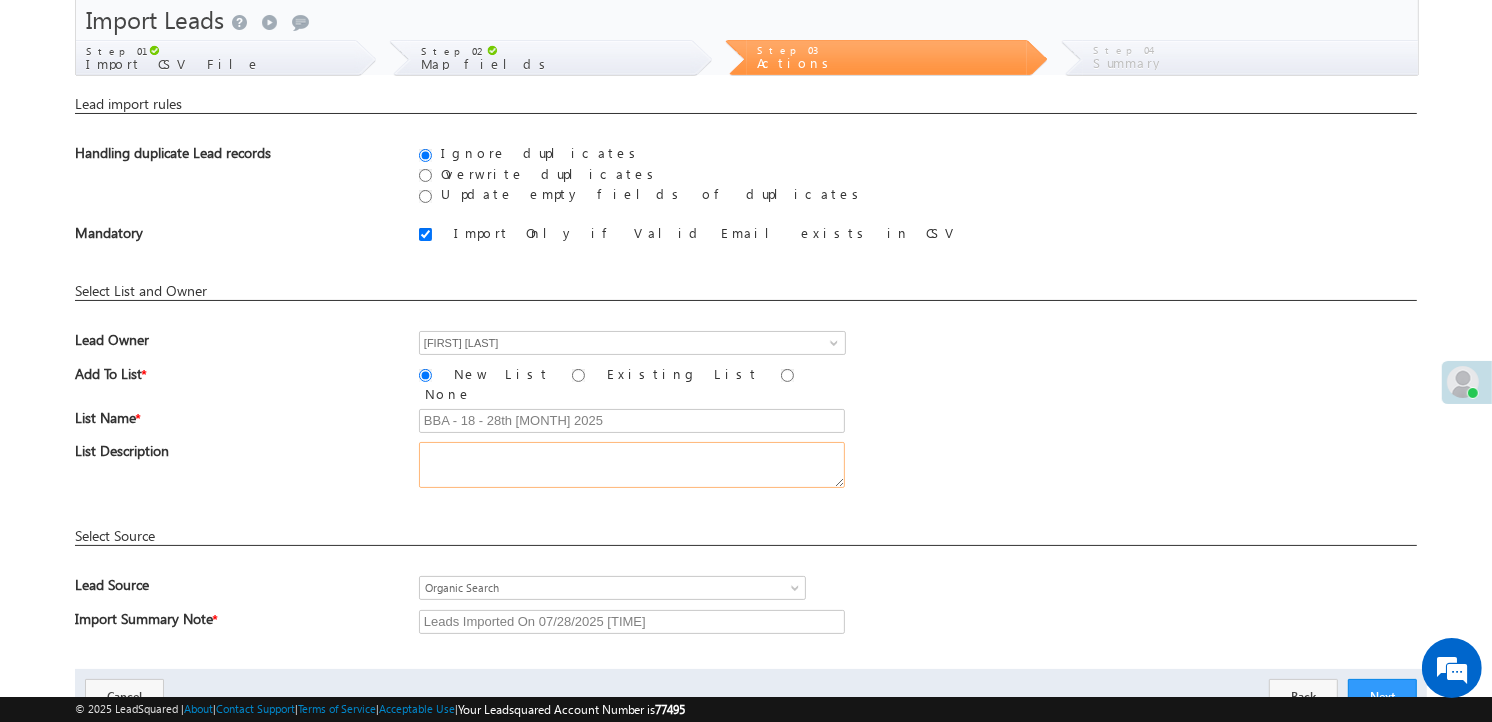 click at bounding box center [632, 465] 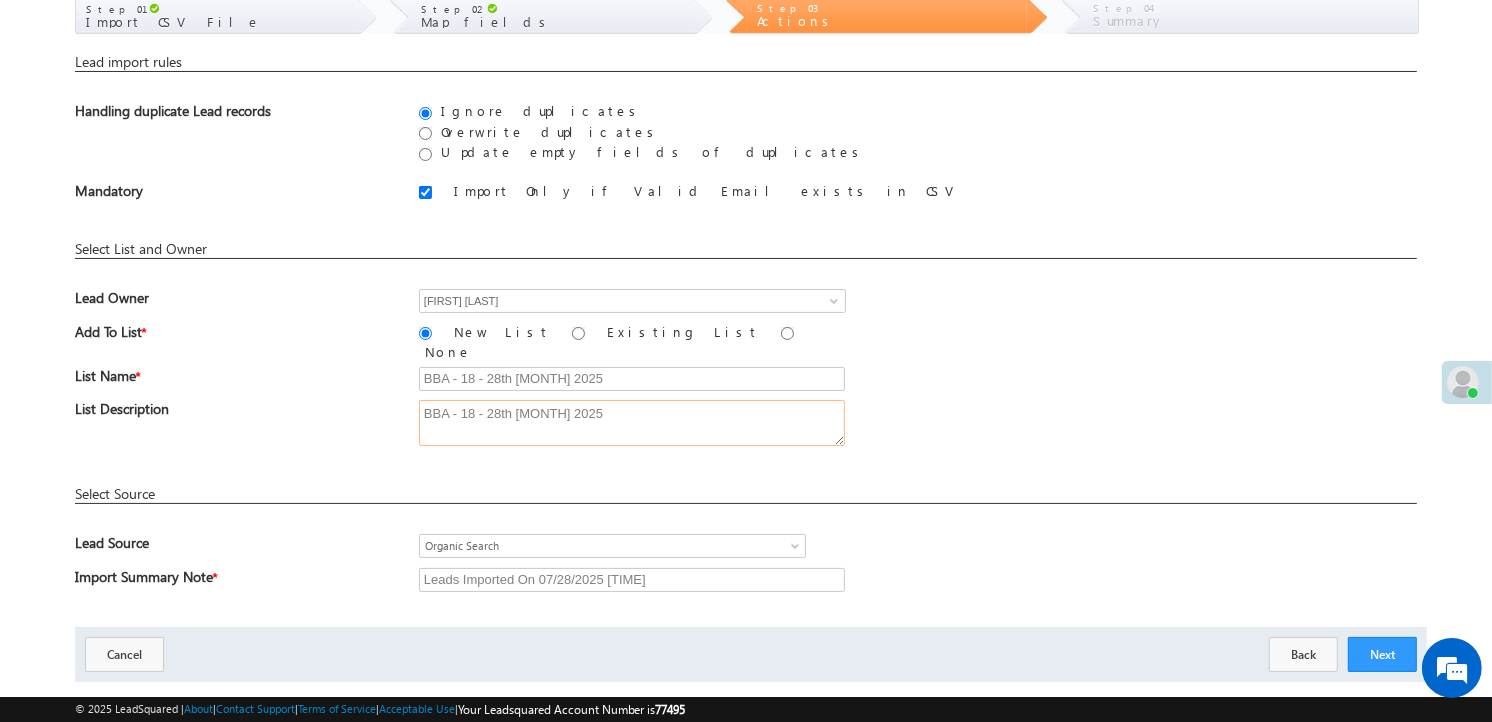 scroll, scrollTop: 110, scrollLeft: 0, axis: vertical 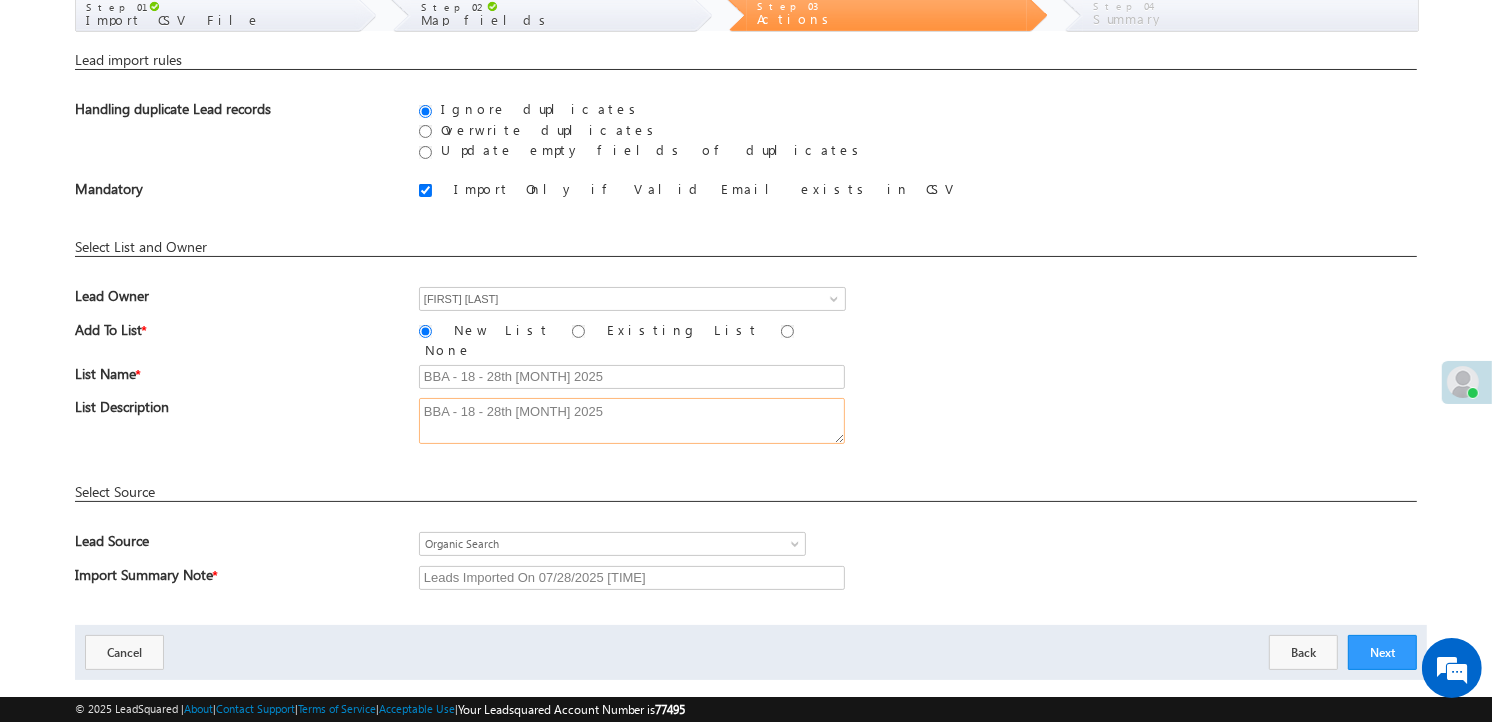 type on "BBA - 18 - 28th July 2025" 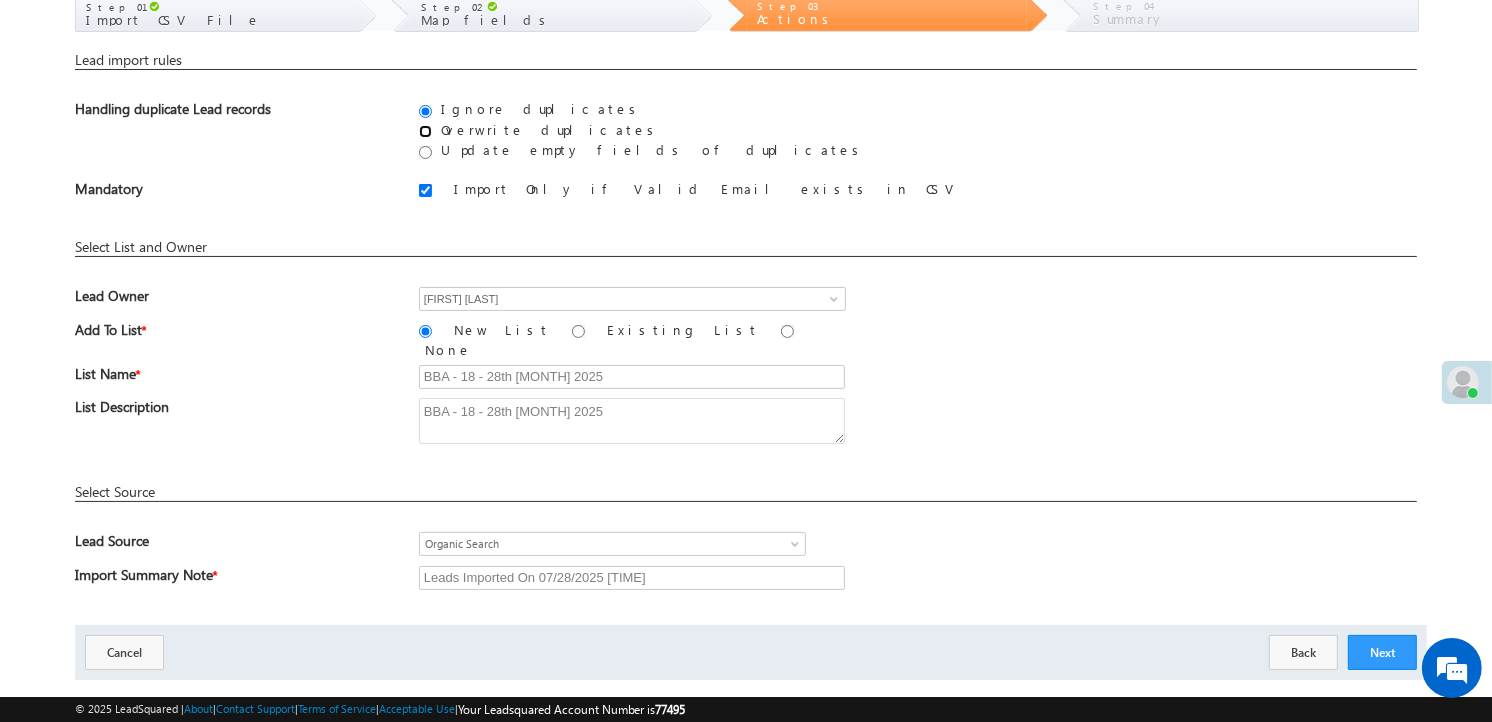 click on "Overwrite duplicates" at bounding box center [425, 131] 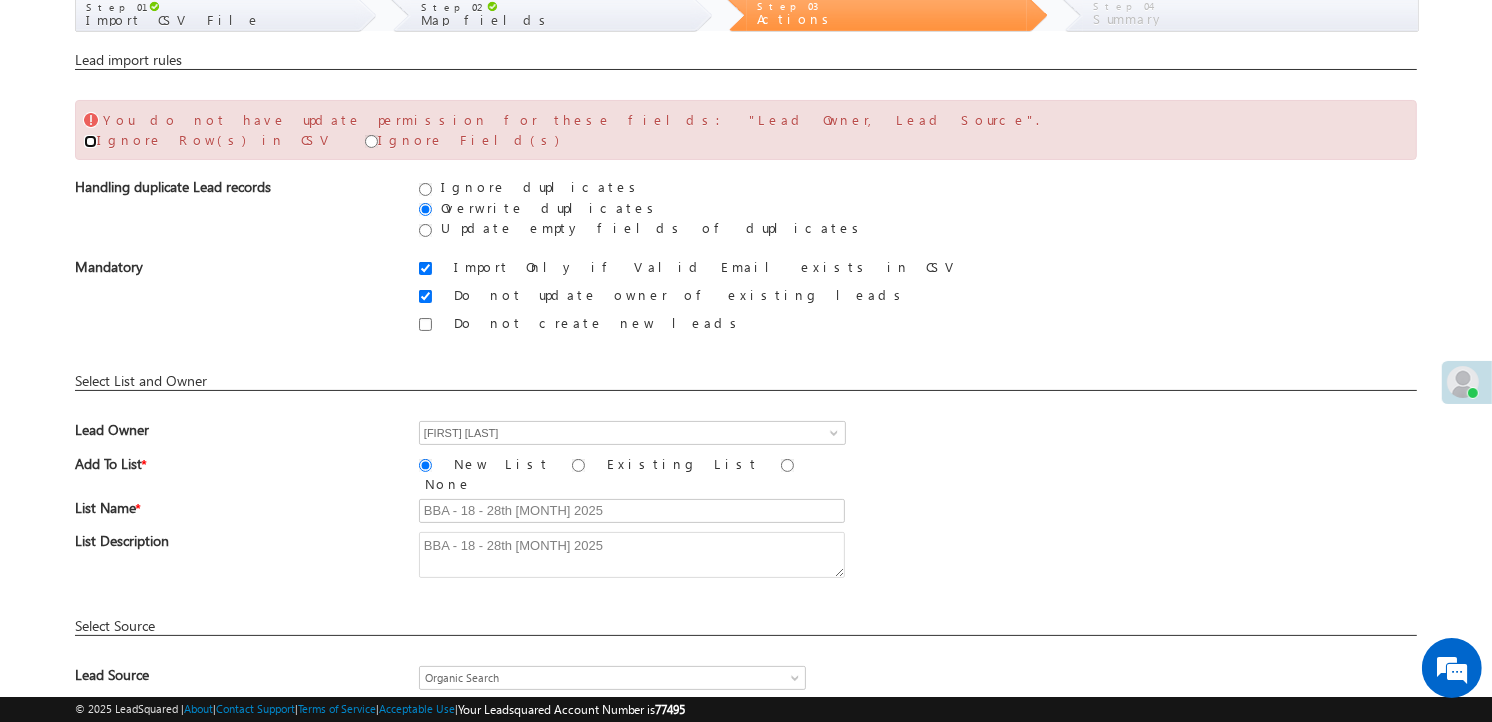 click at bounding box center [90, 141] 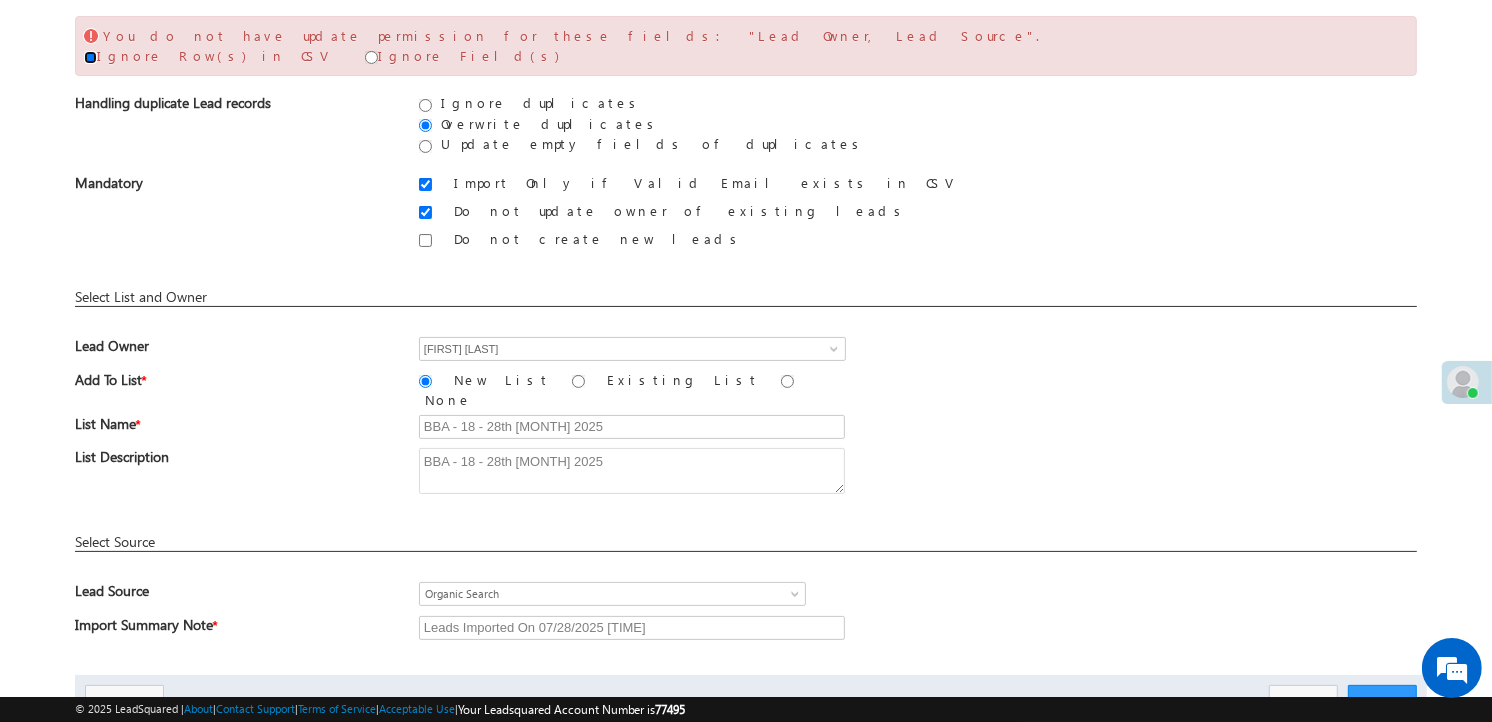scroll, scrollTop: 277, scrollLeft: 0, axis: vertical 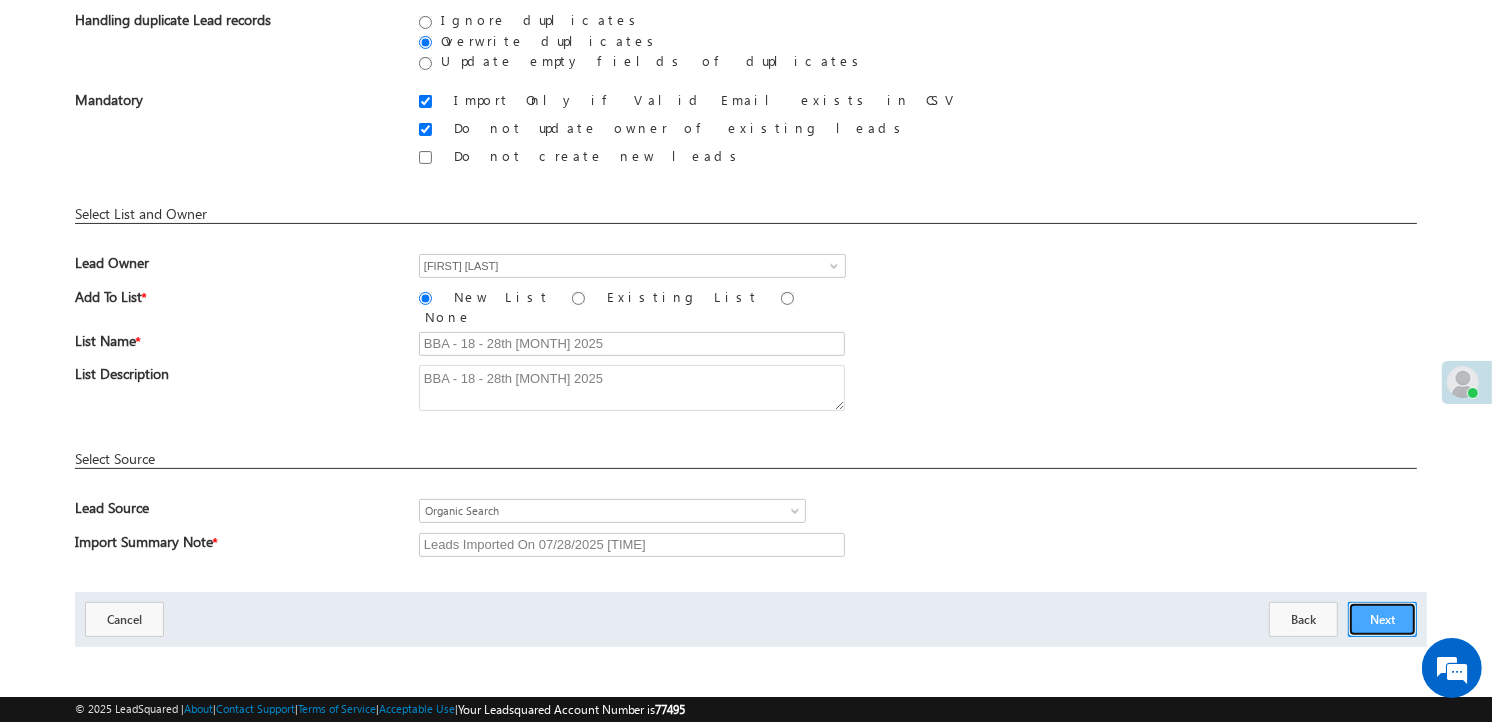 click on "Next" at bounding box center [1382, 619] 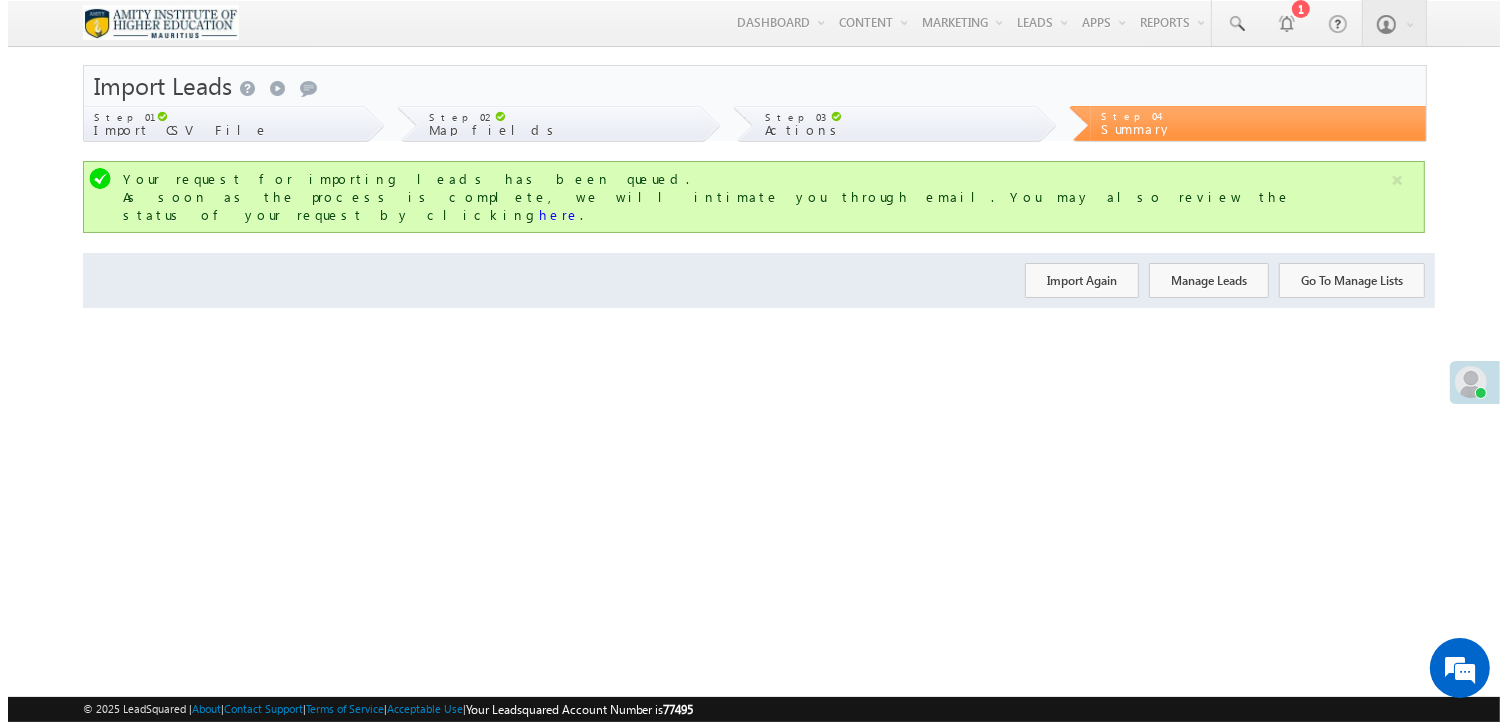 scroll, scrollTop: 0, scrollLeft: 0, axis: both 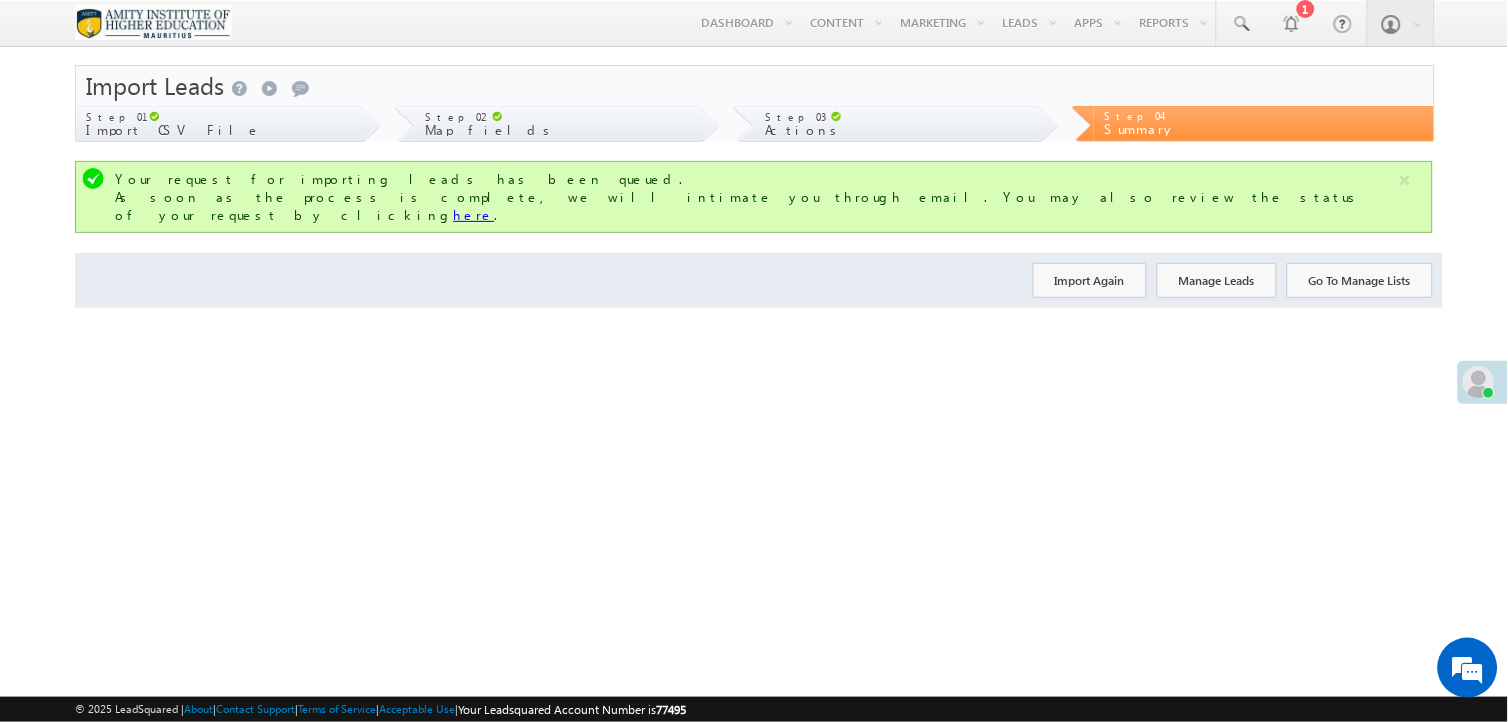 click on "here" at bounding box center (473, 214) 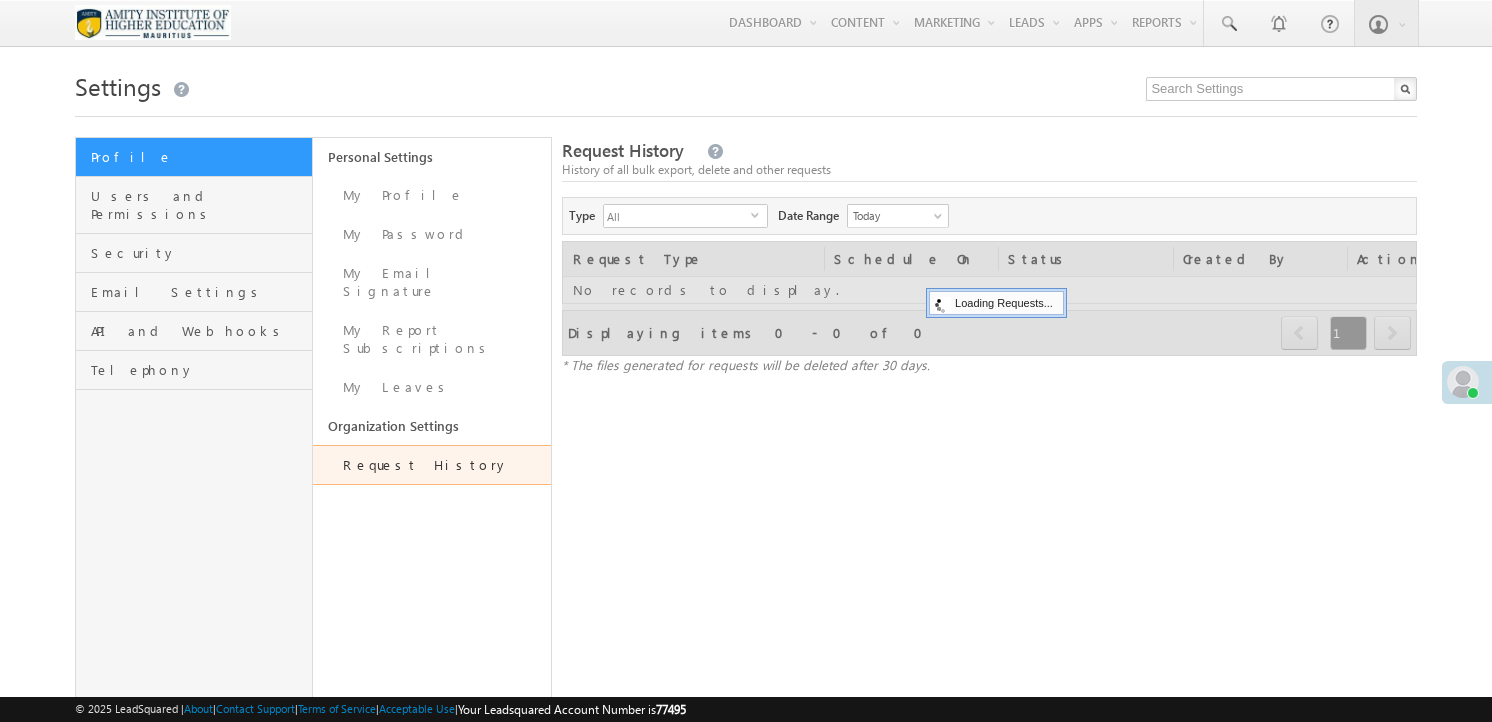 scroll, scrollTop: 0, scrollLeft: 0, axis: both 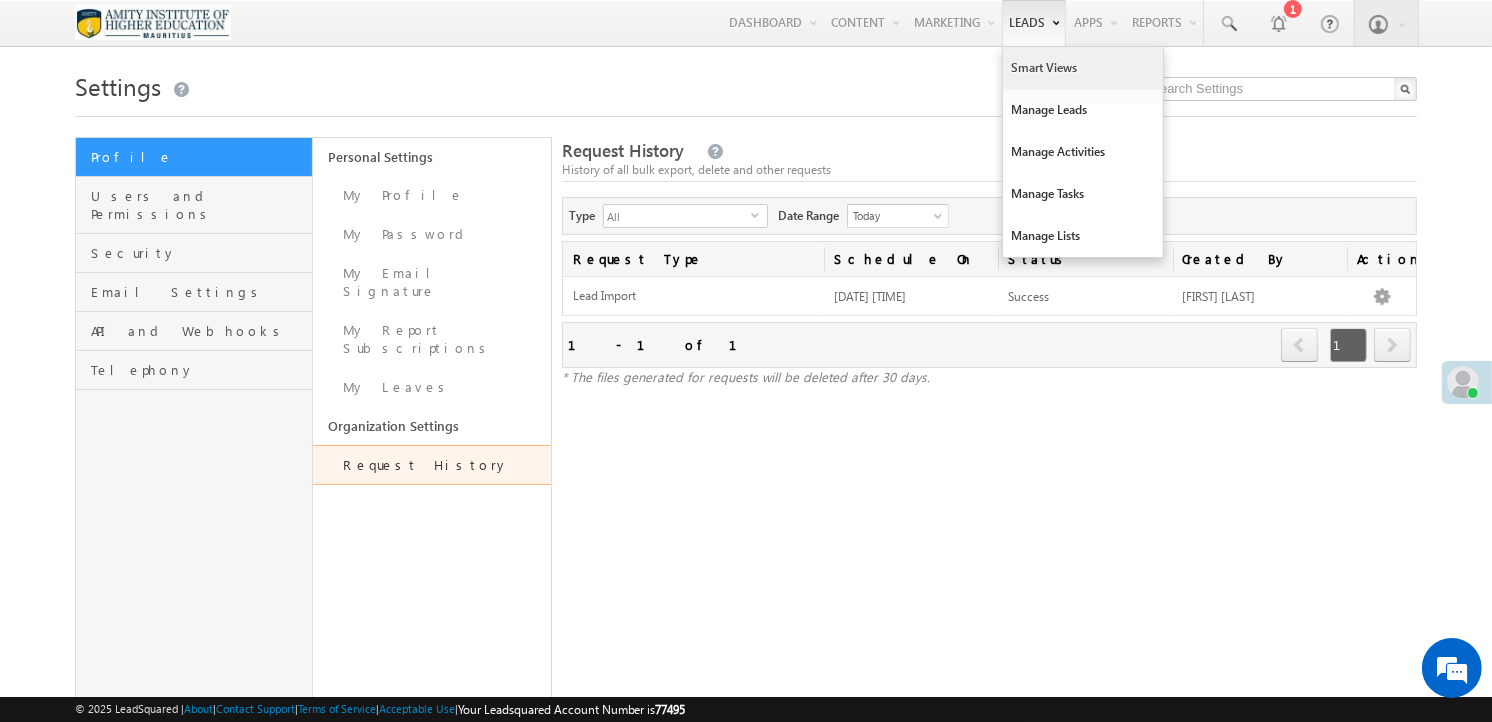 click on "Smart Views" at bounding box center (1083, 68) 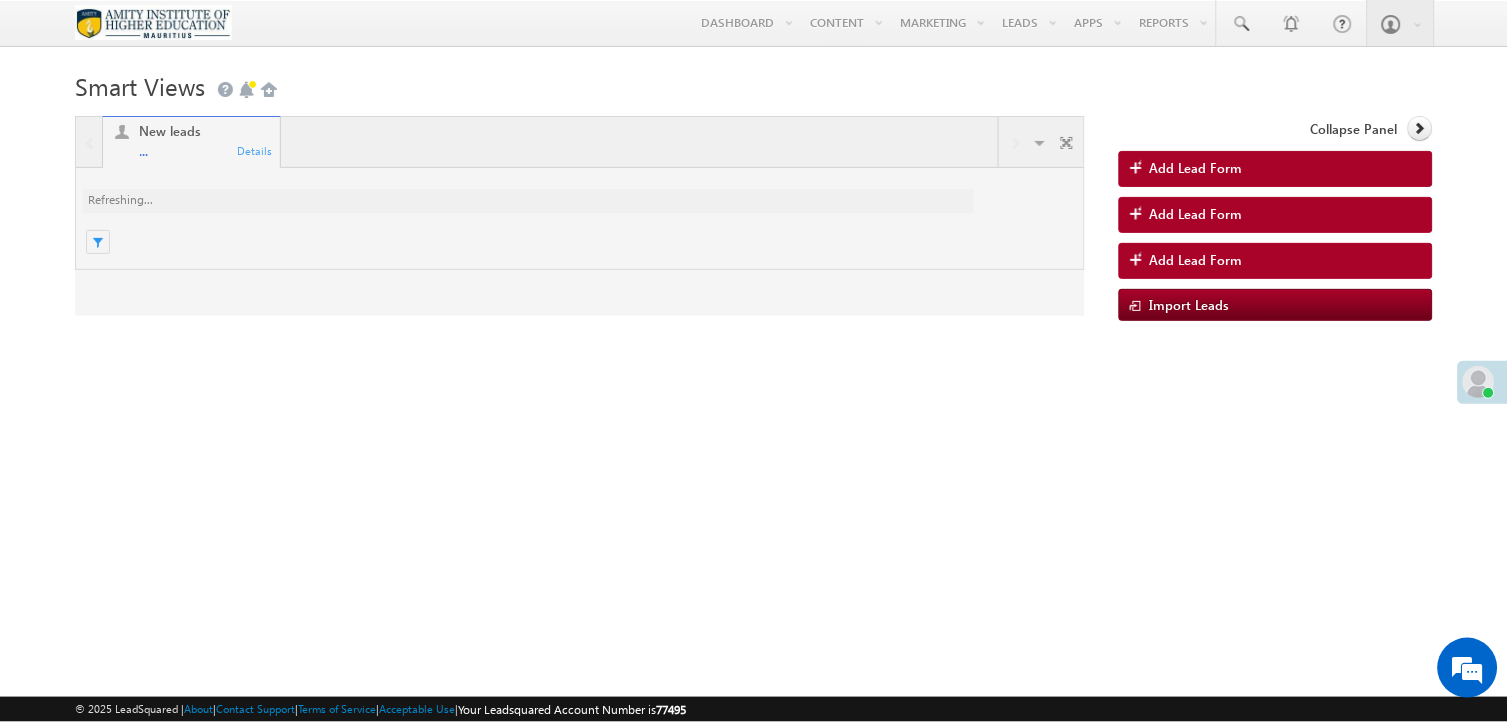 scroll, scrollTop: 0, scrollLeft: 0, axis: both 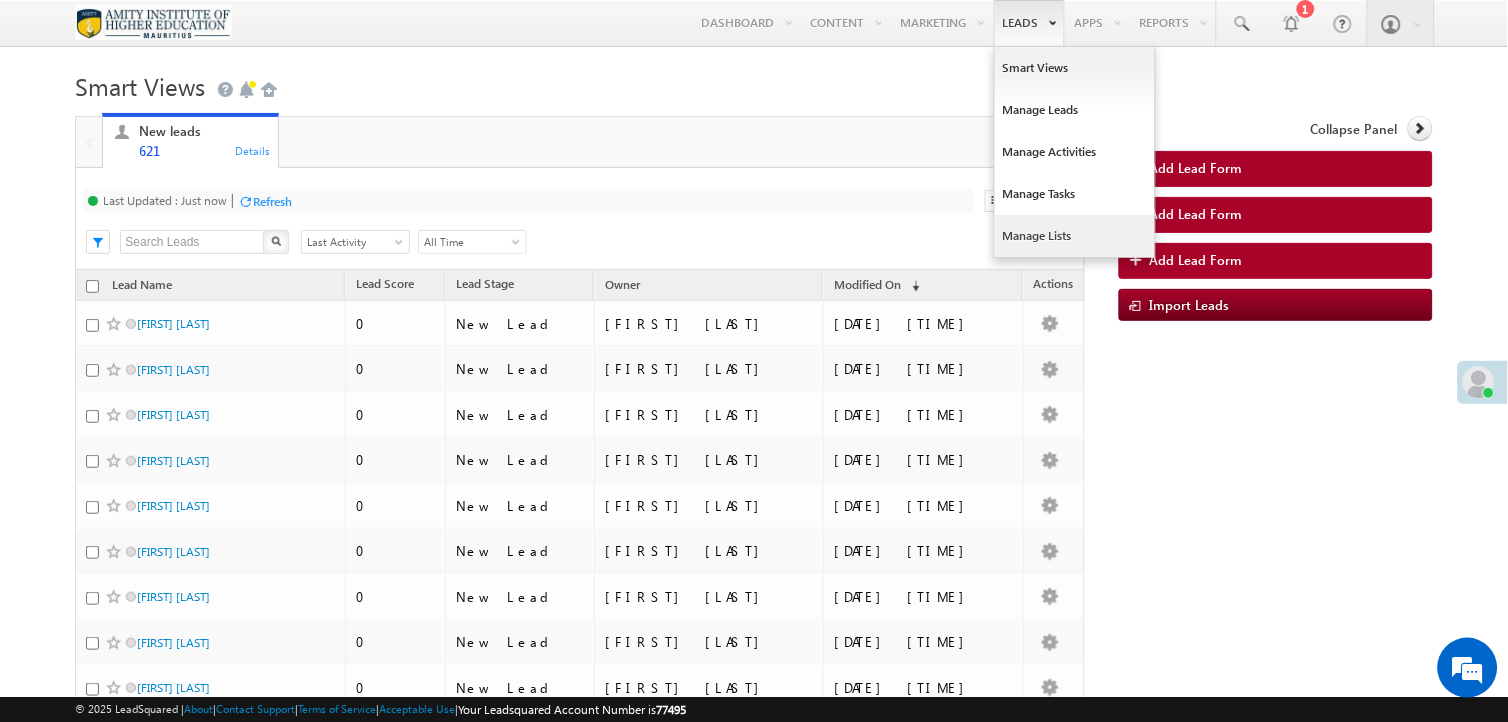 click on "Manage Lists" at bounding box center (1075, 236) 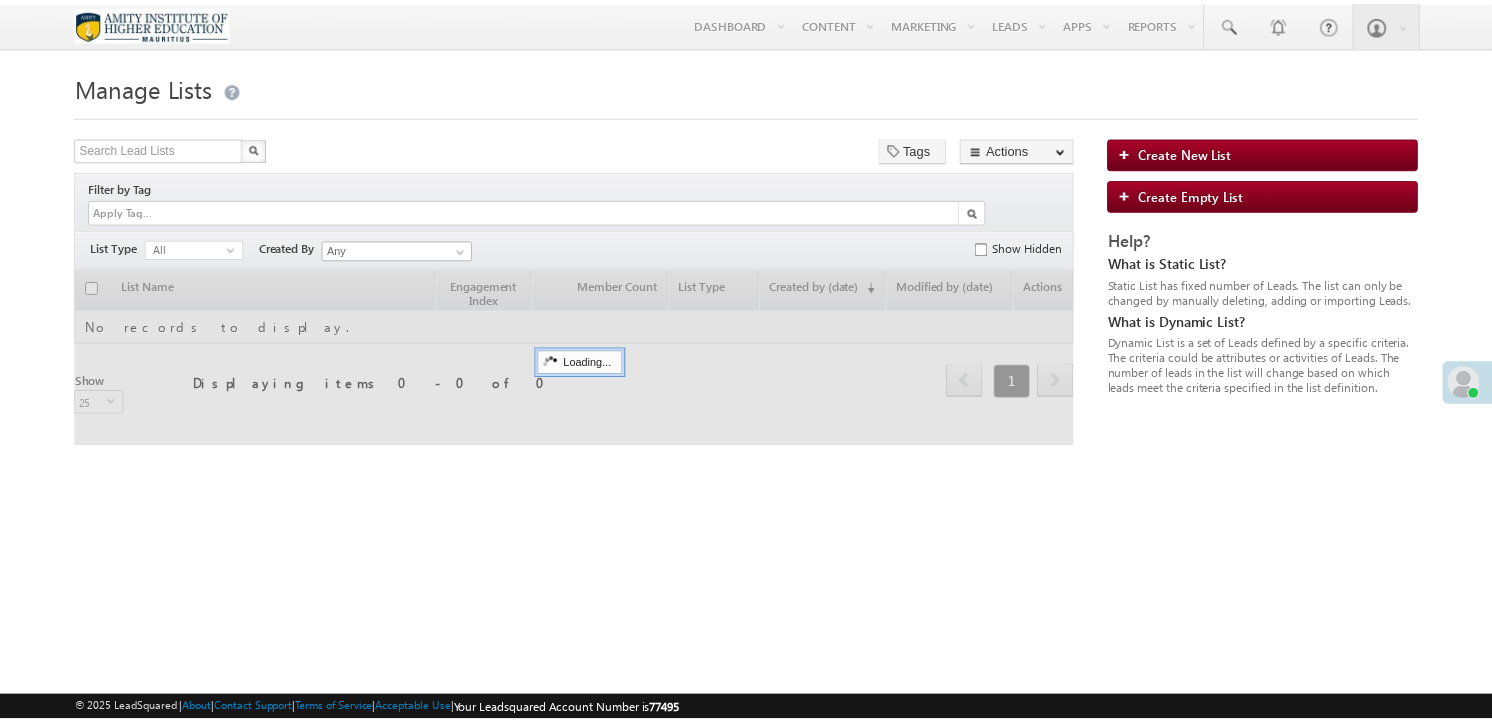 scroll, scrollTop: 0, scrollLeft: 0, axis: both 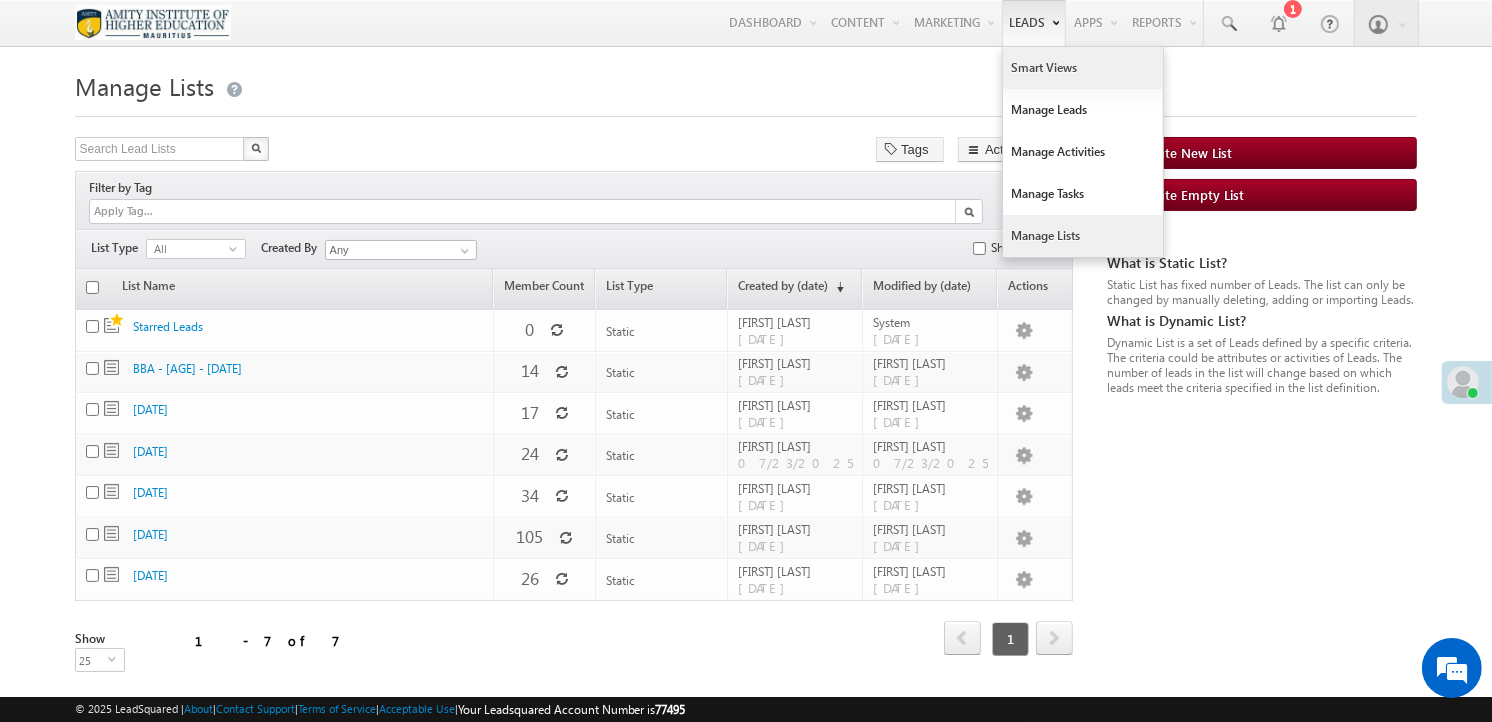 click on "Smart Views" at bounding box center (1083, 68) 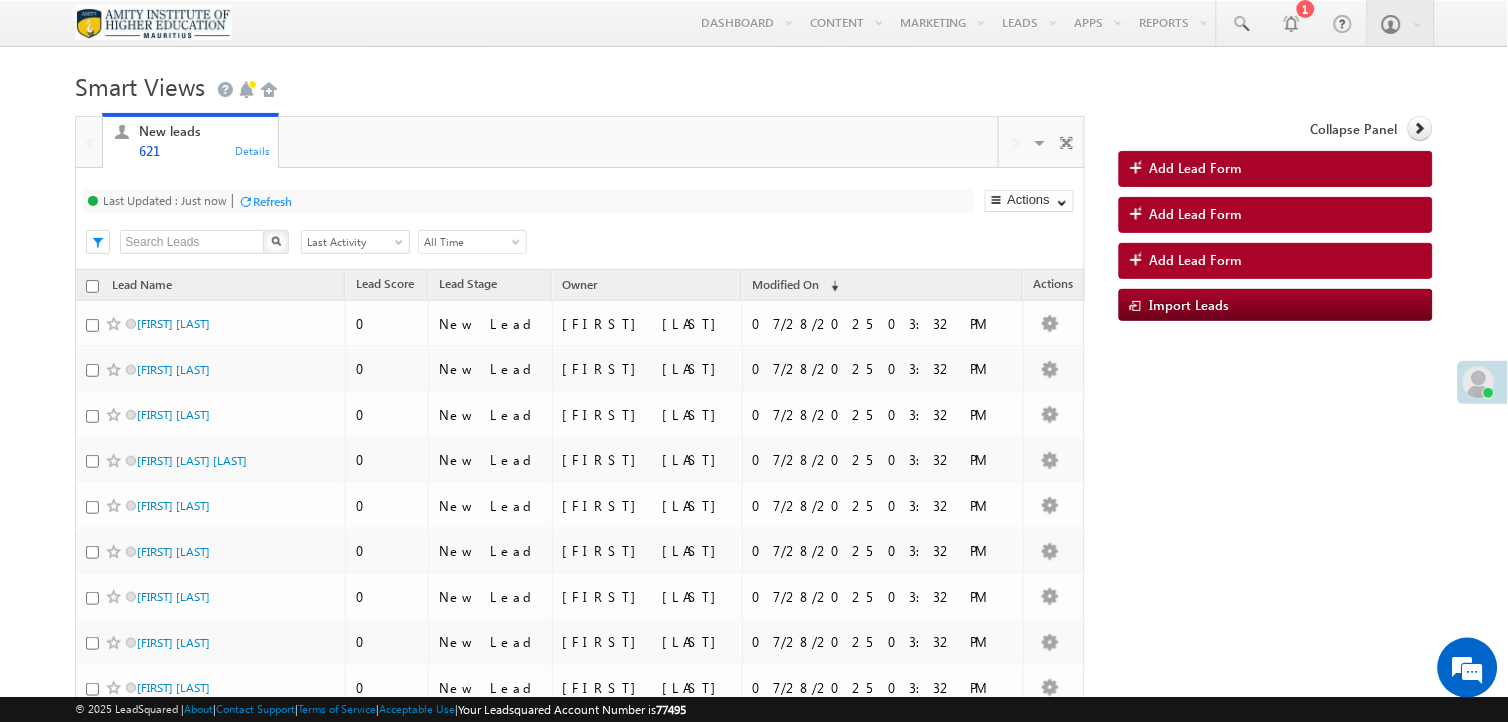 scroll, scrollTop: 0, scrollLeft: 0, axis: both 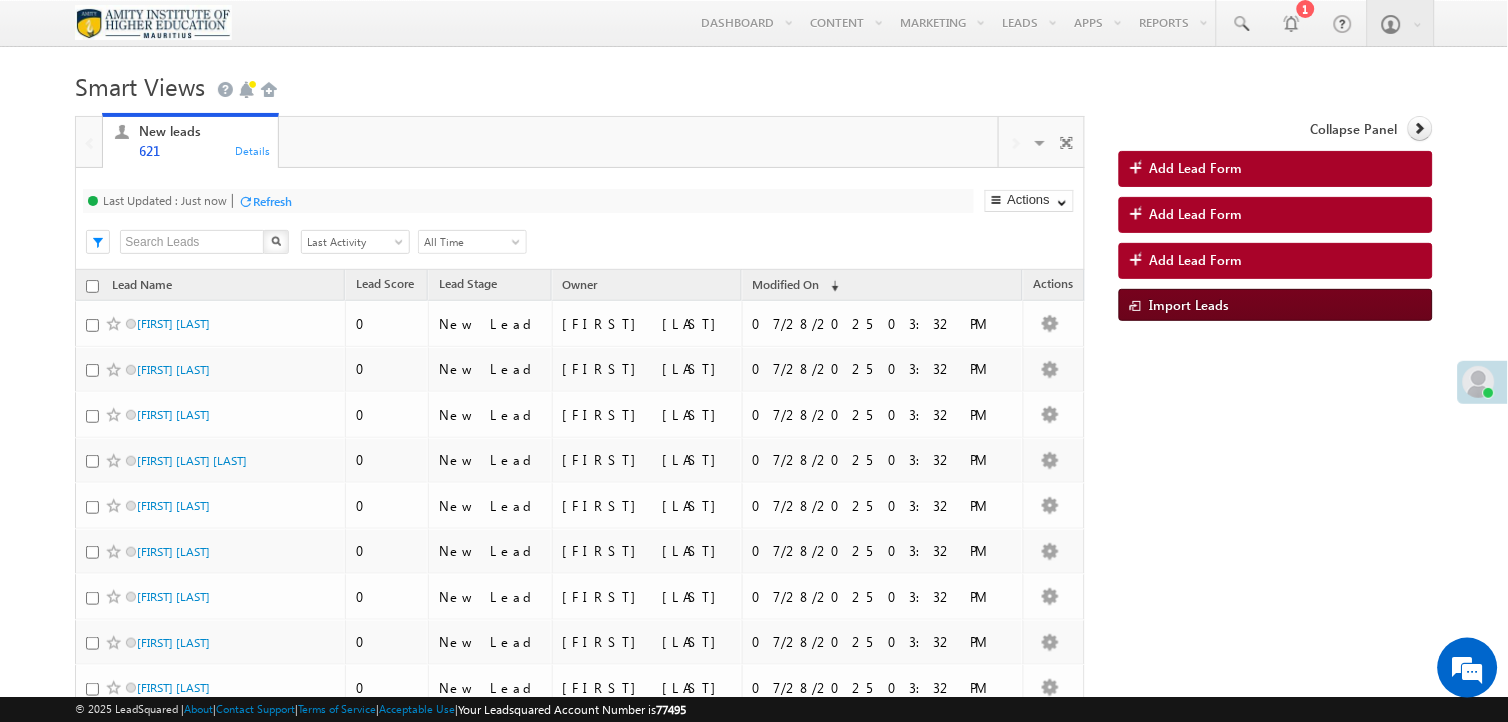 click on "Import Leads" at bounding box center (1189, 304) 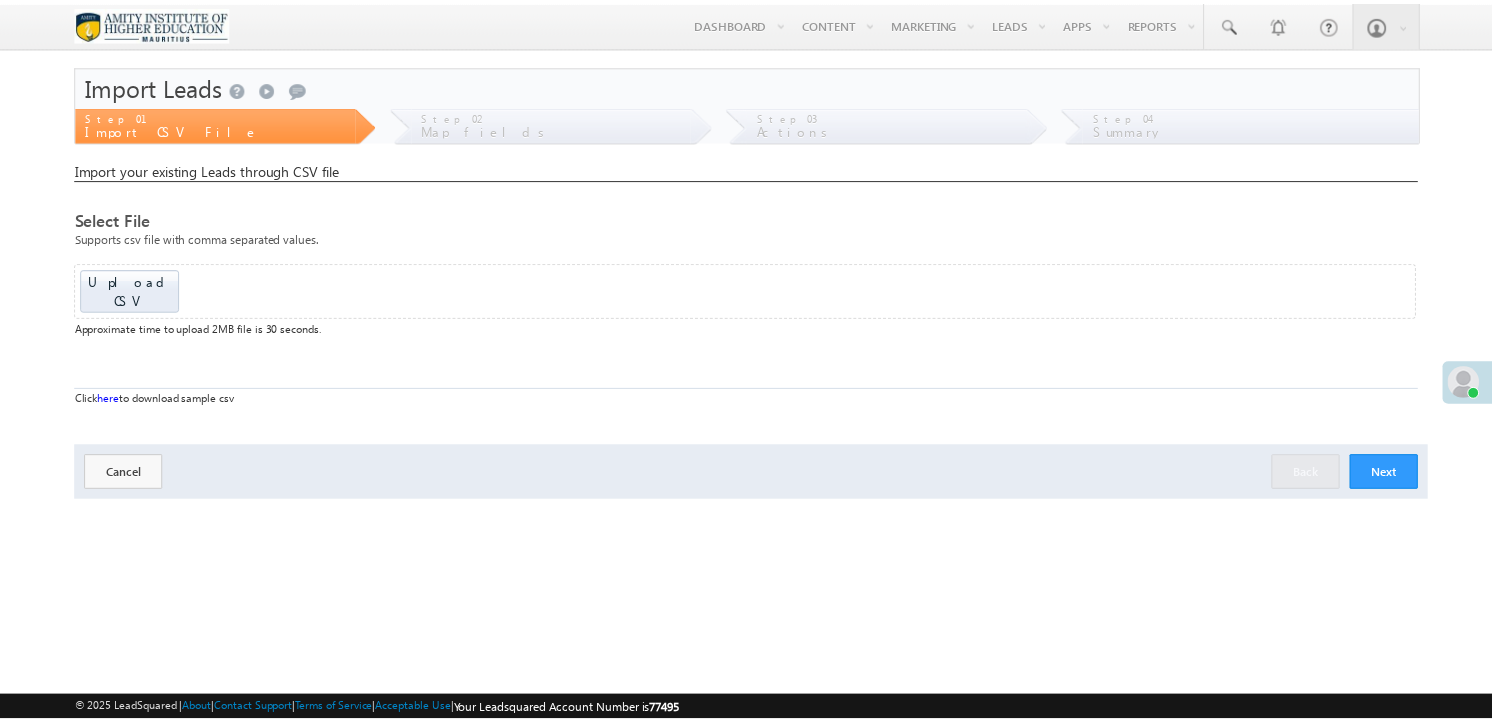 scroll, scrollTop: 0, scrollLeft: 0, axis: both 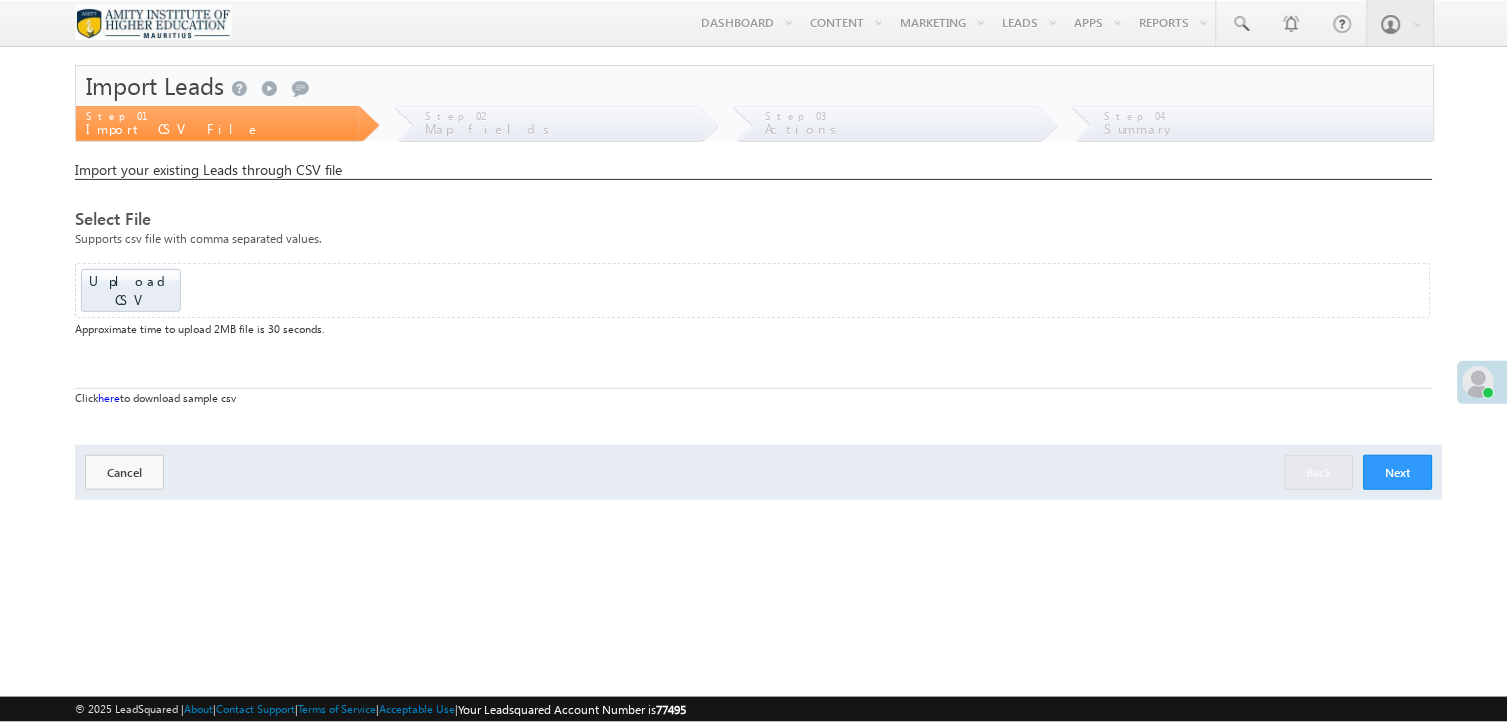 click at bounding box center (-1520, 284) 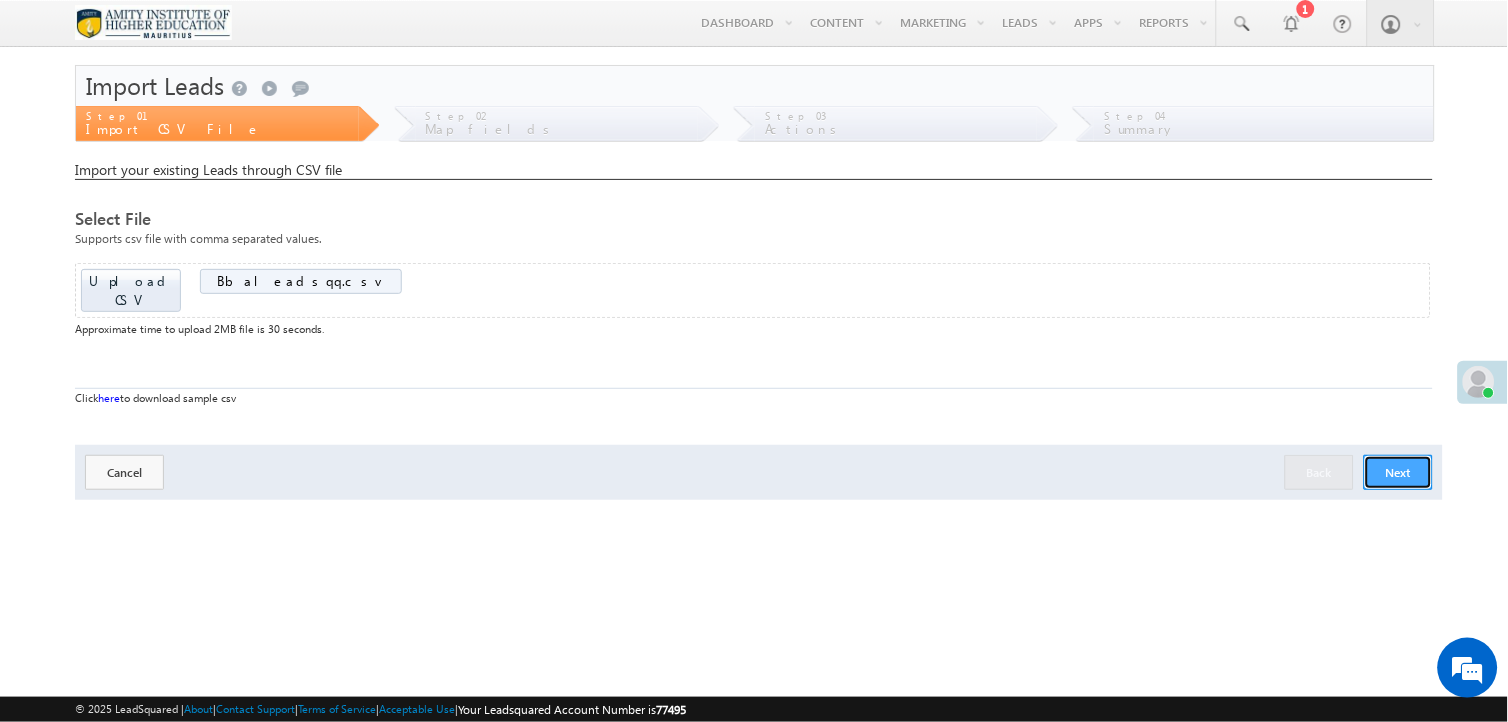 click on "Next" at bounding box center [1398, 472] 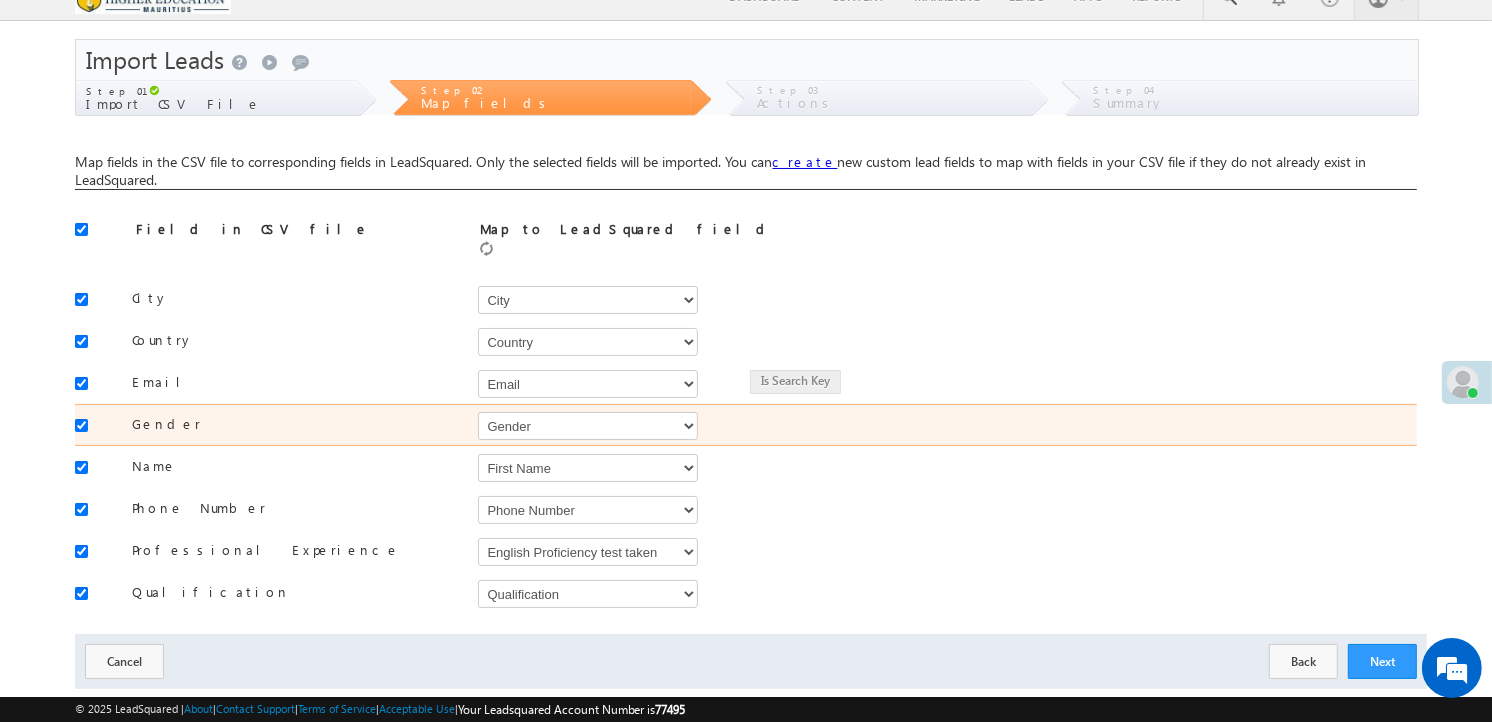 scroll, scrollTop: 66, scrollLeft: 0, axis: vertical 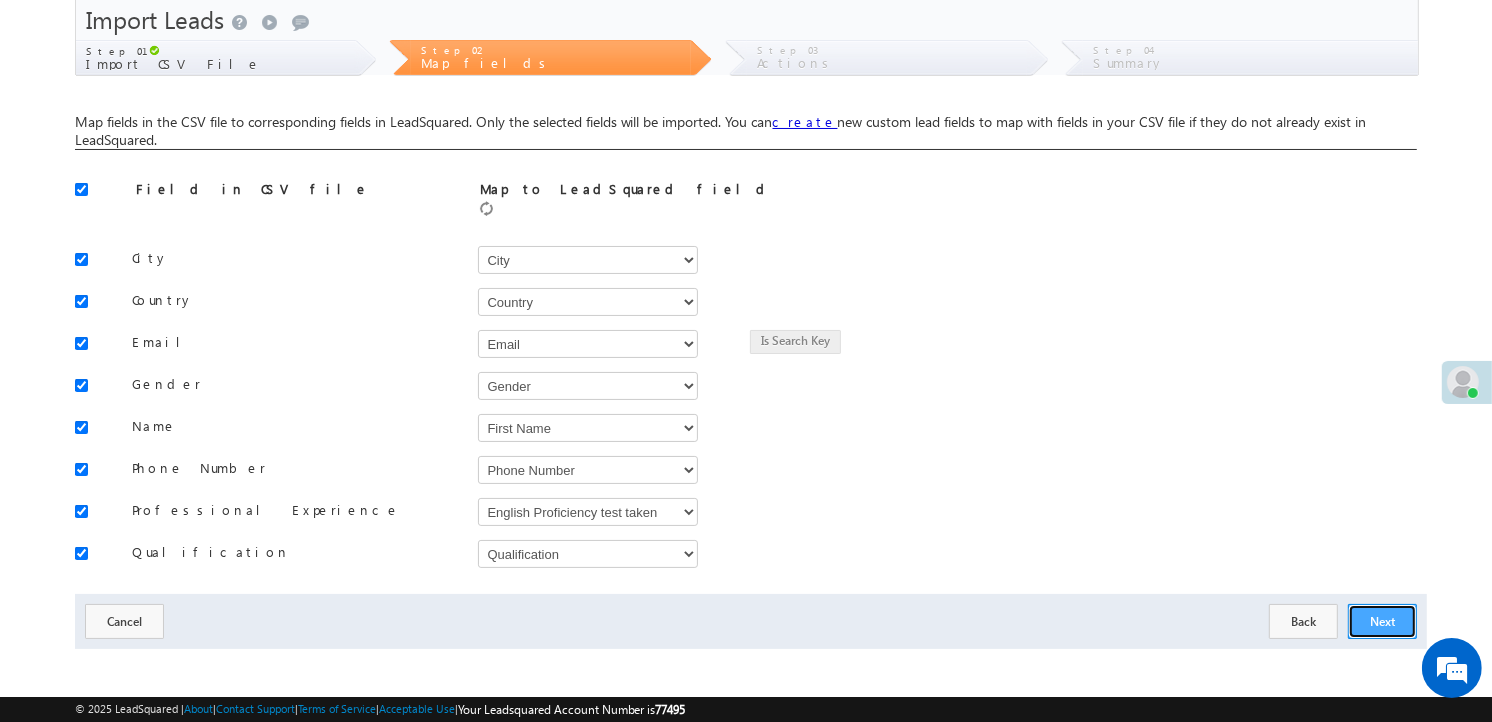 click on "Next" at bounding box center [1382, 621] 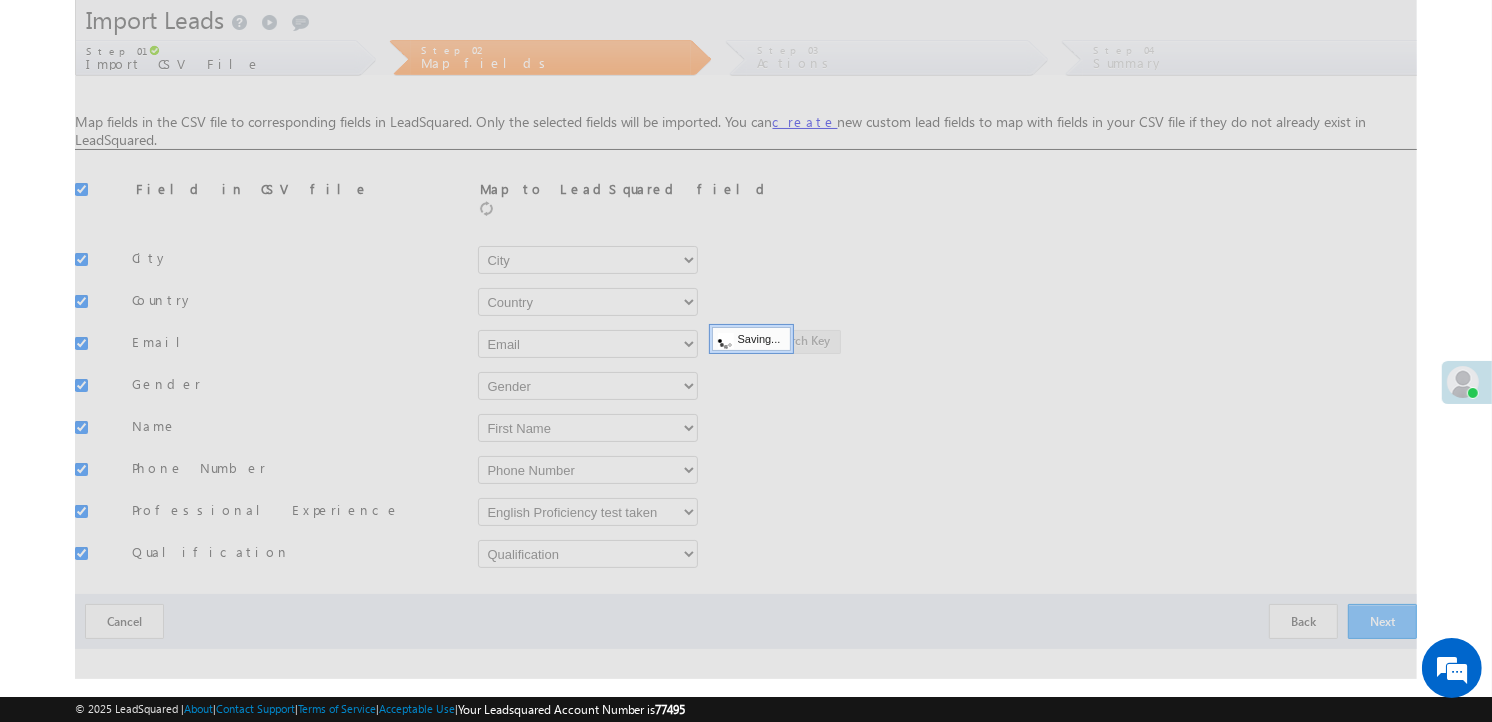 scroll, scrollTop: 0, scrollLeft: 0, axis: both 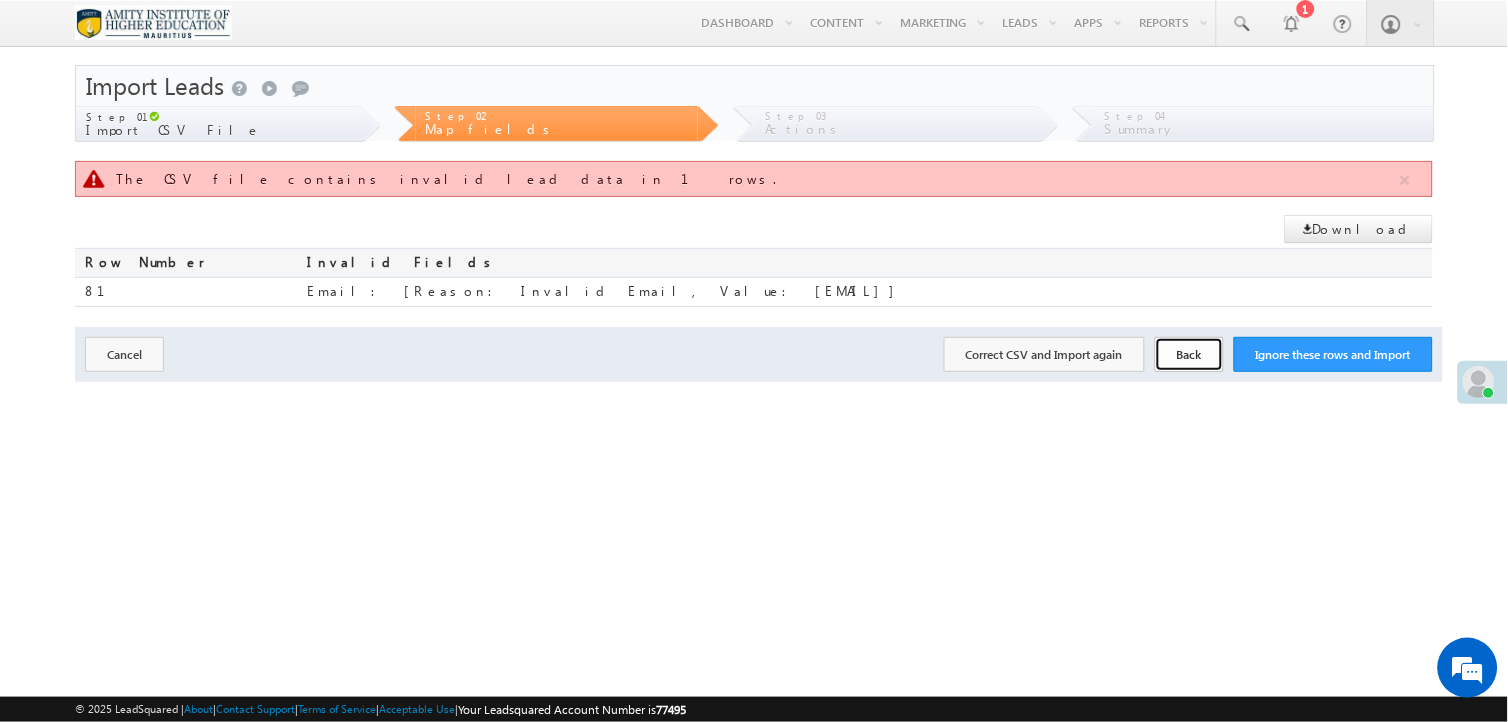 click on "Back" at bounding box center [1189, 354] 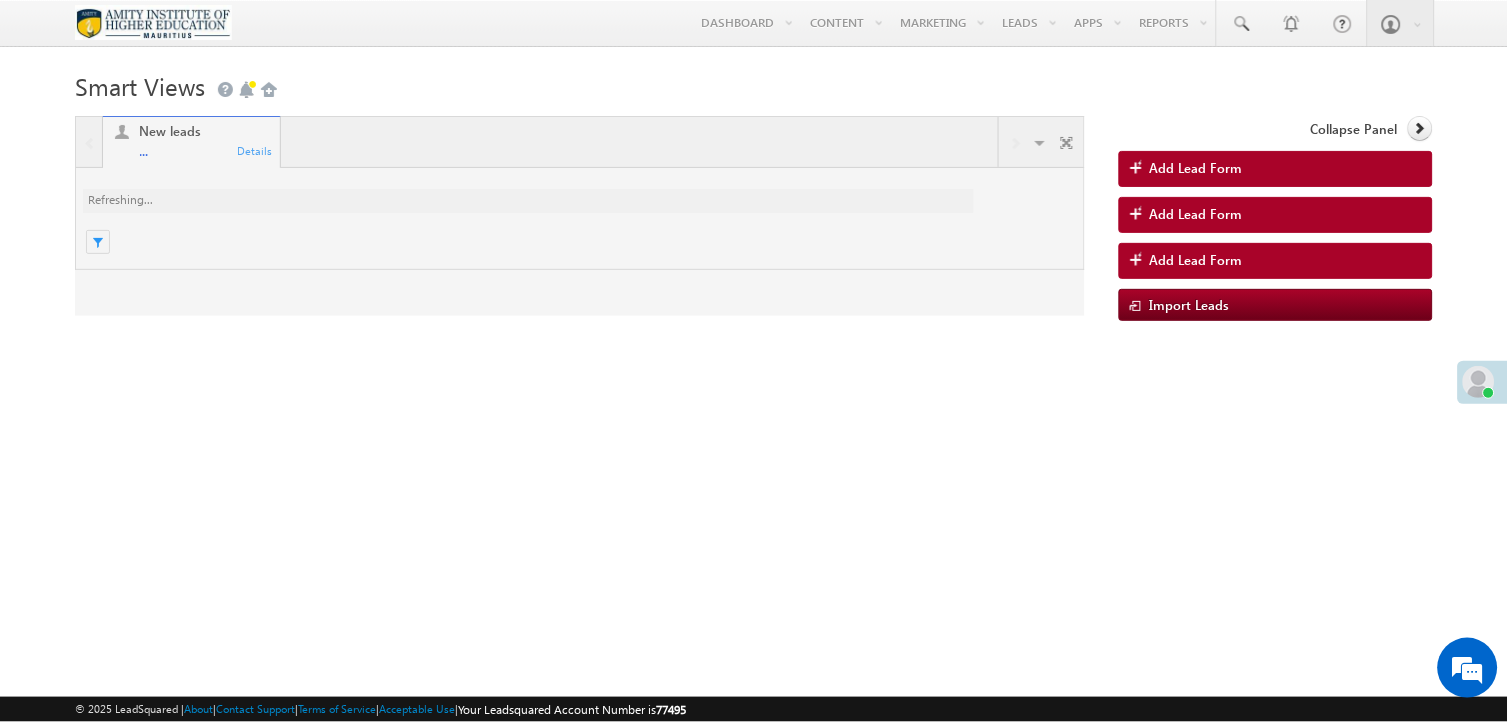 scroll, scrollTop: 0, scrollLeft: 0, axis: both 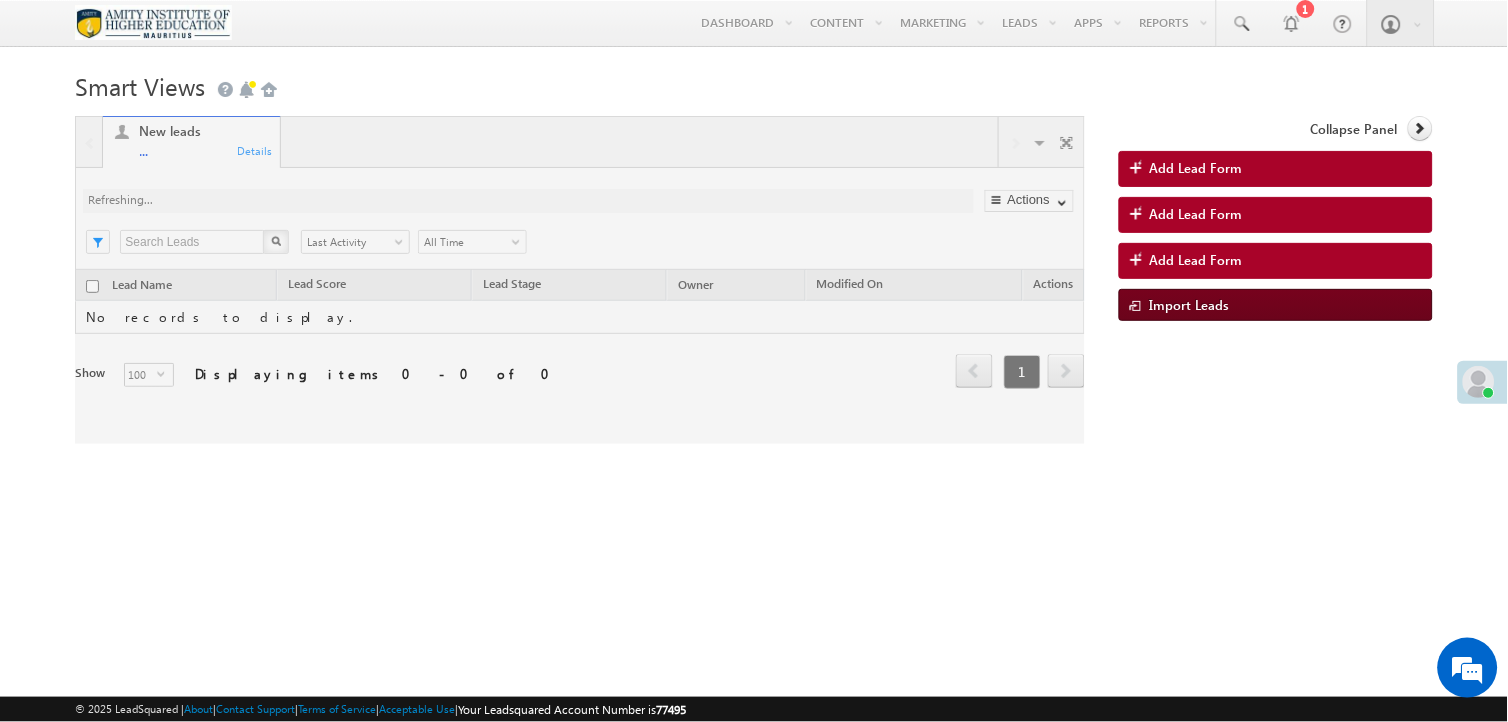 click on "Import Leads" at bounding box center [1189, 304] 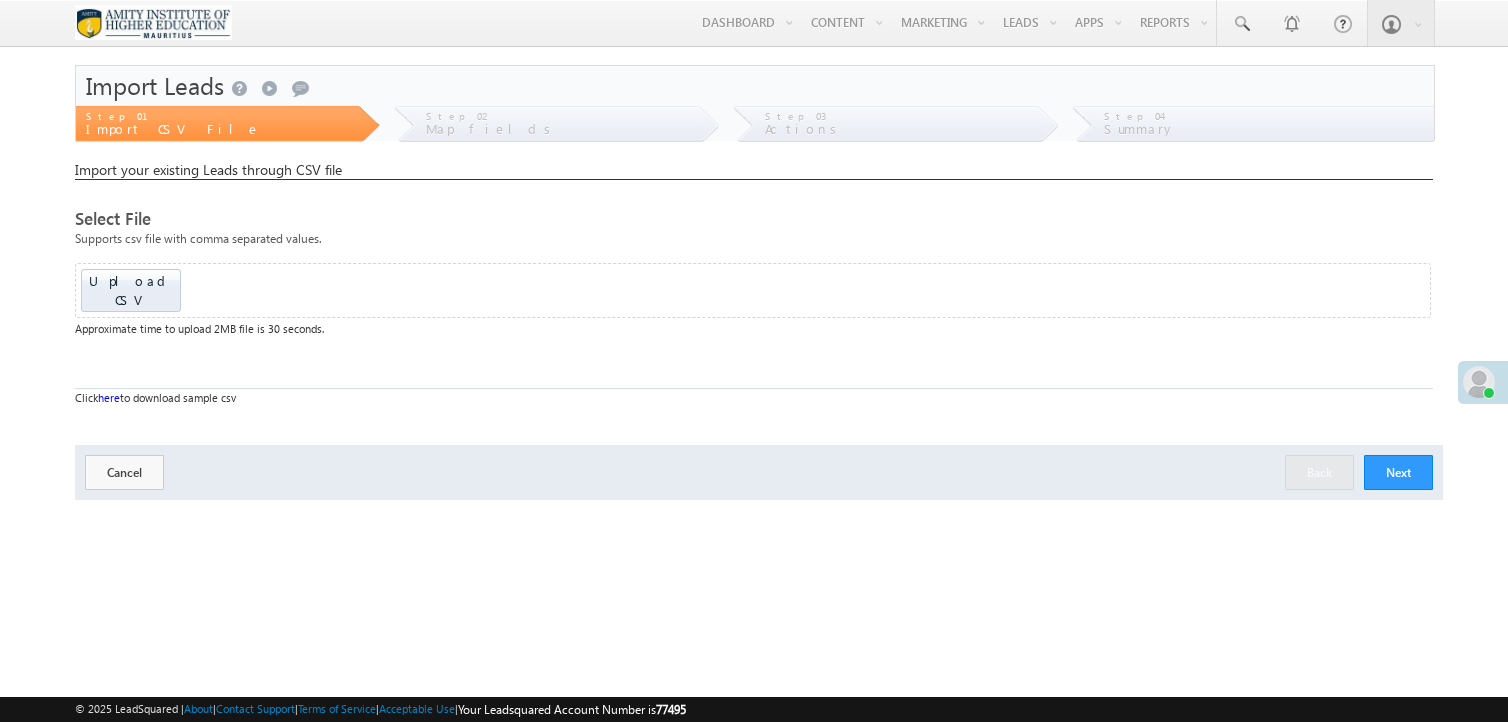 scroll, scrollTop: 0, scrollLeft: 0, axis: both 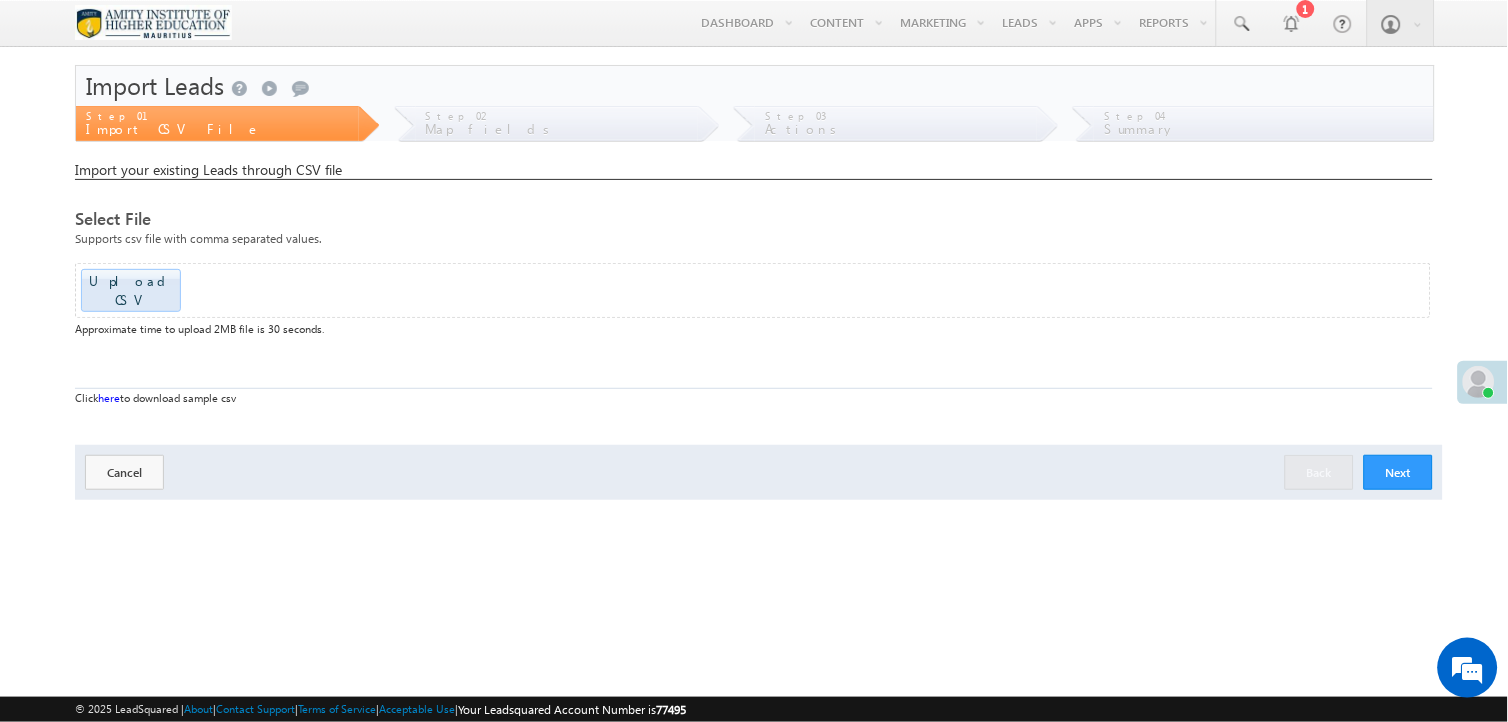 click at bounding box center (-1520, 284) 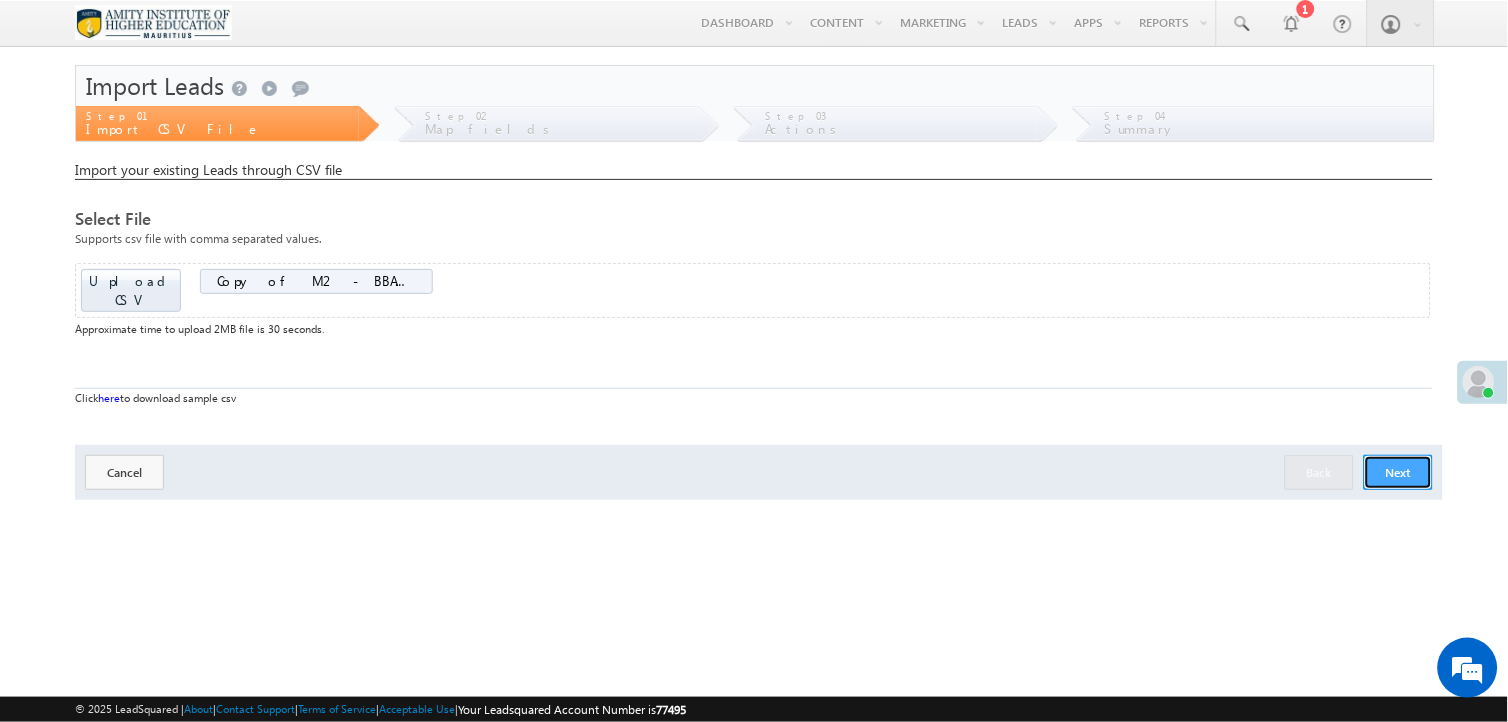 click on "Next" at bounding box center [1398, 472] 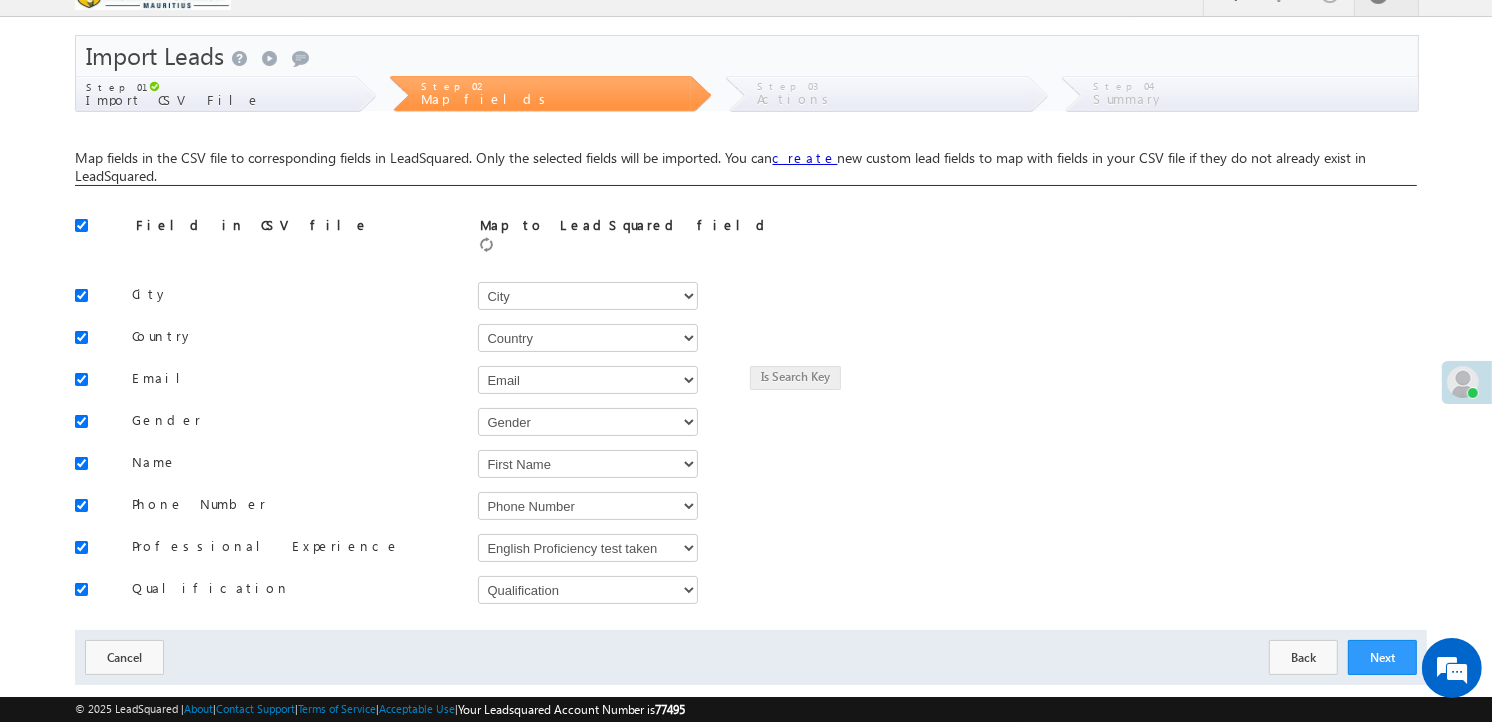 scroll, scrollTop: 66, scrollLeft: 0, axis: vertical 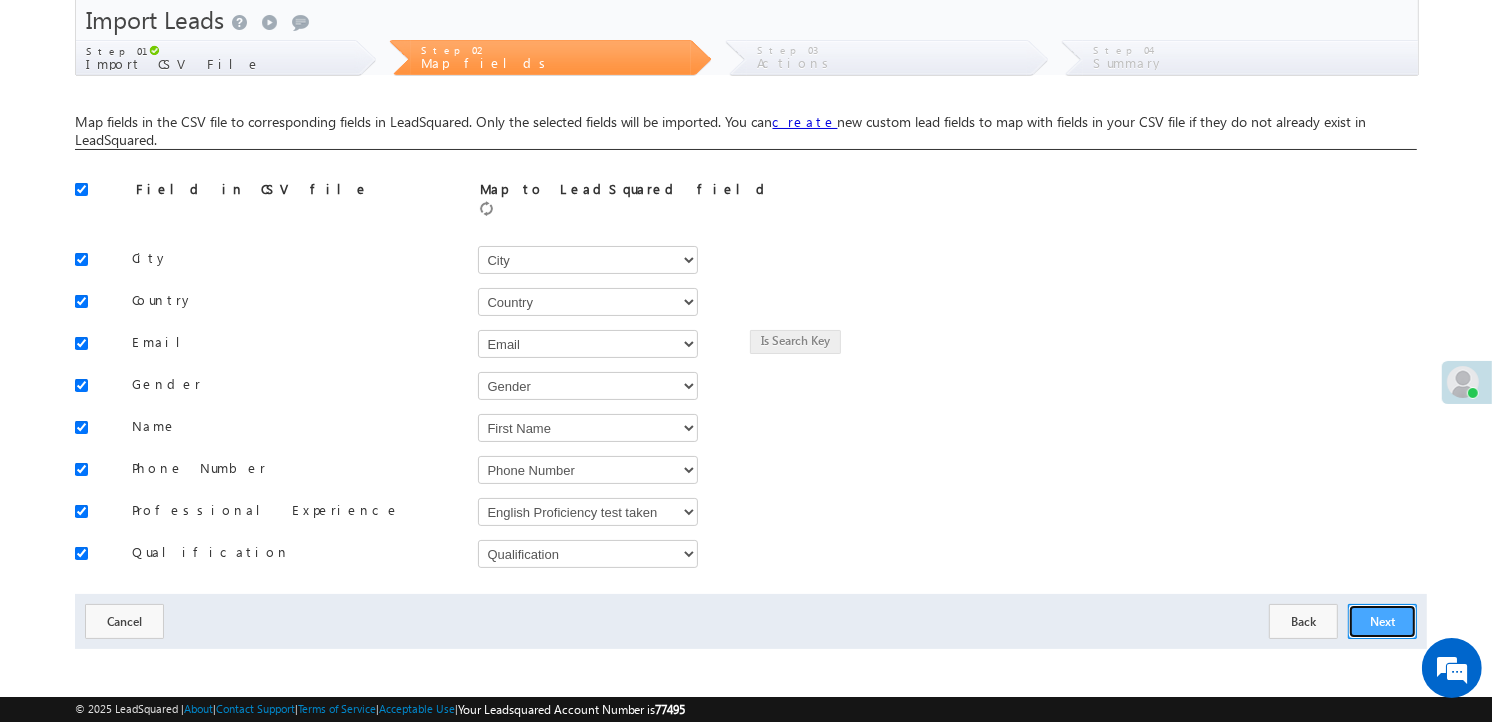 click on "Next" at bounding box center (1382, 621) 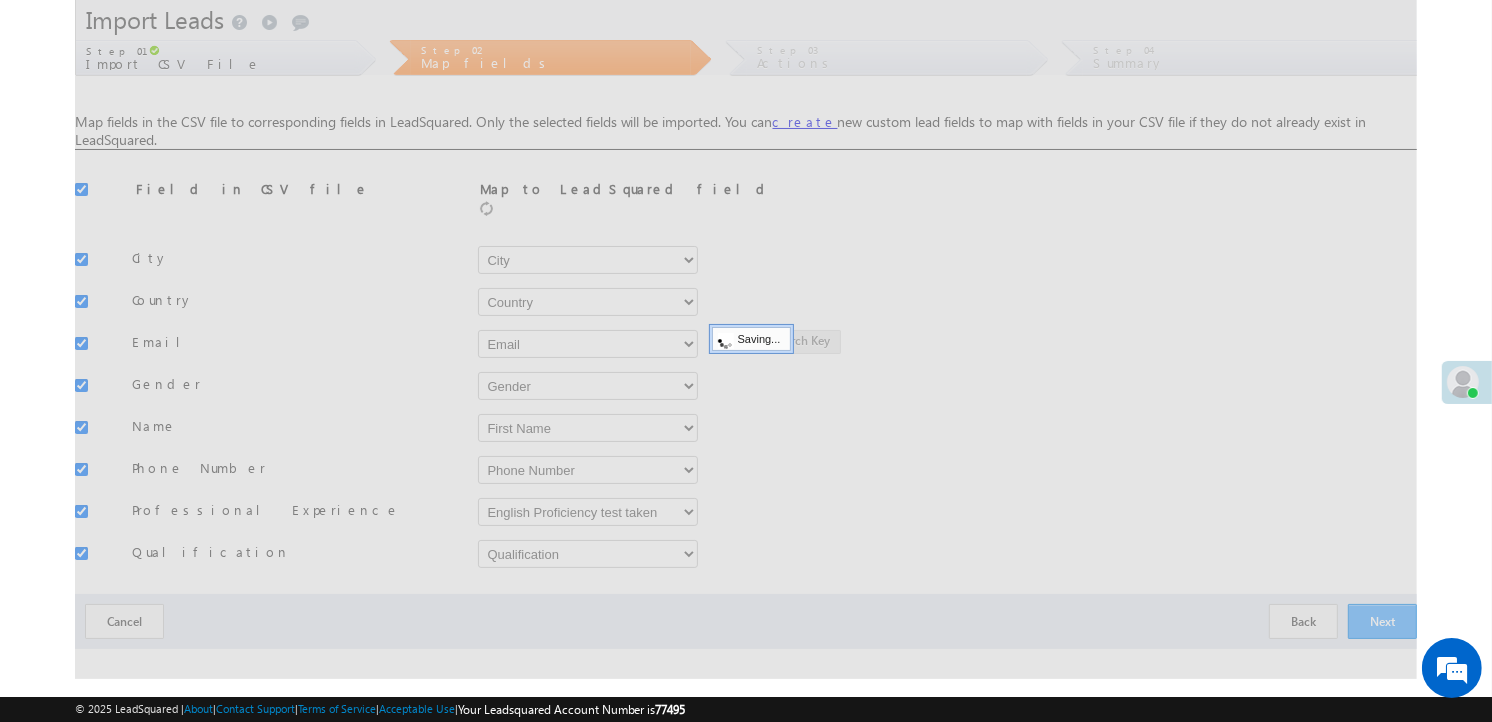 scroll, scrollTop: 0, scrollLeft: 0, axis: both 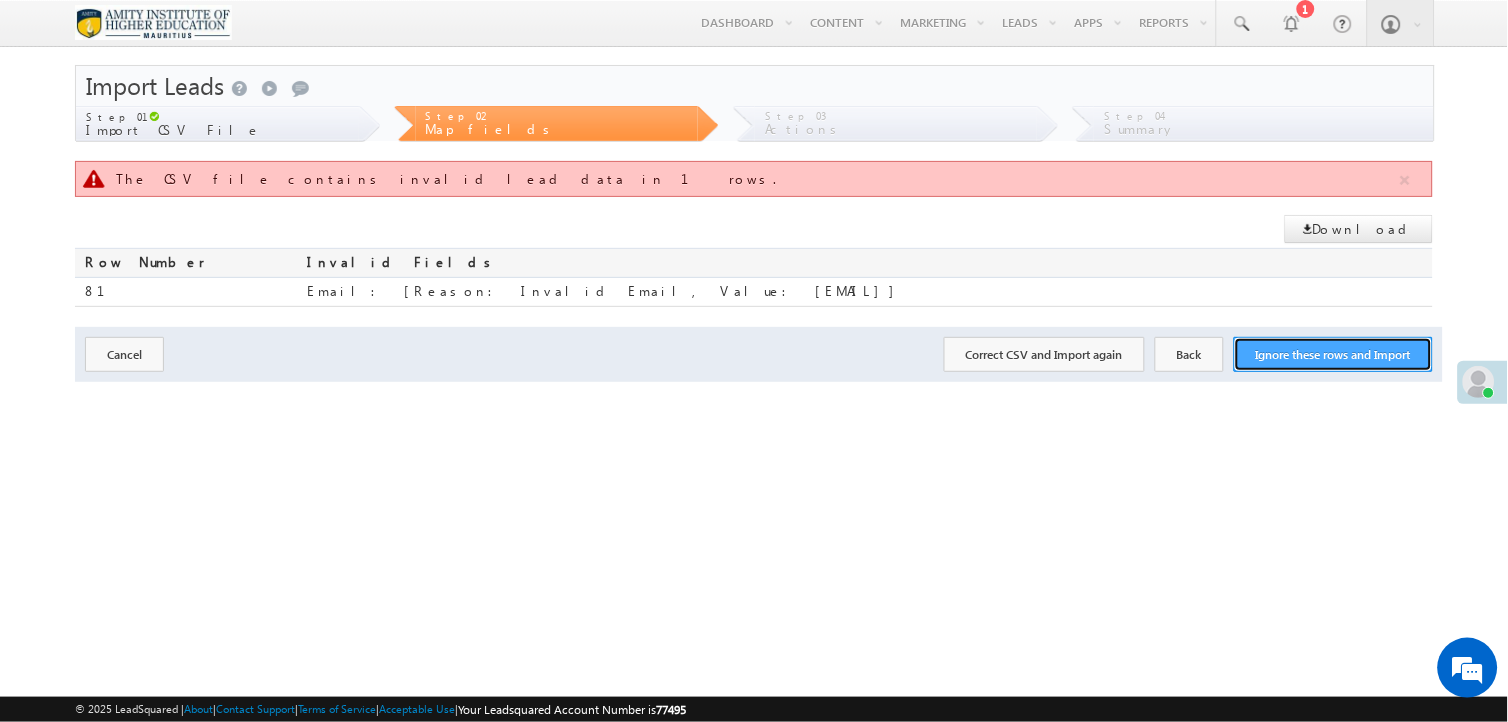 click on "Ignore these rows and Import" at bounding box center (1333, 354) 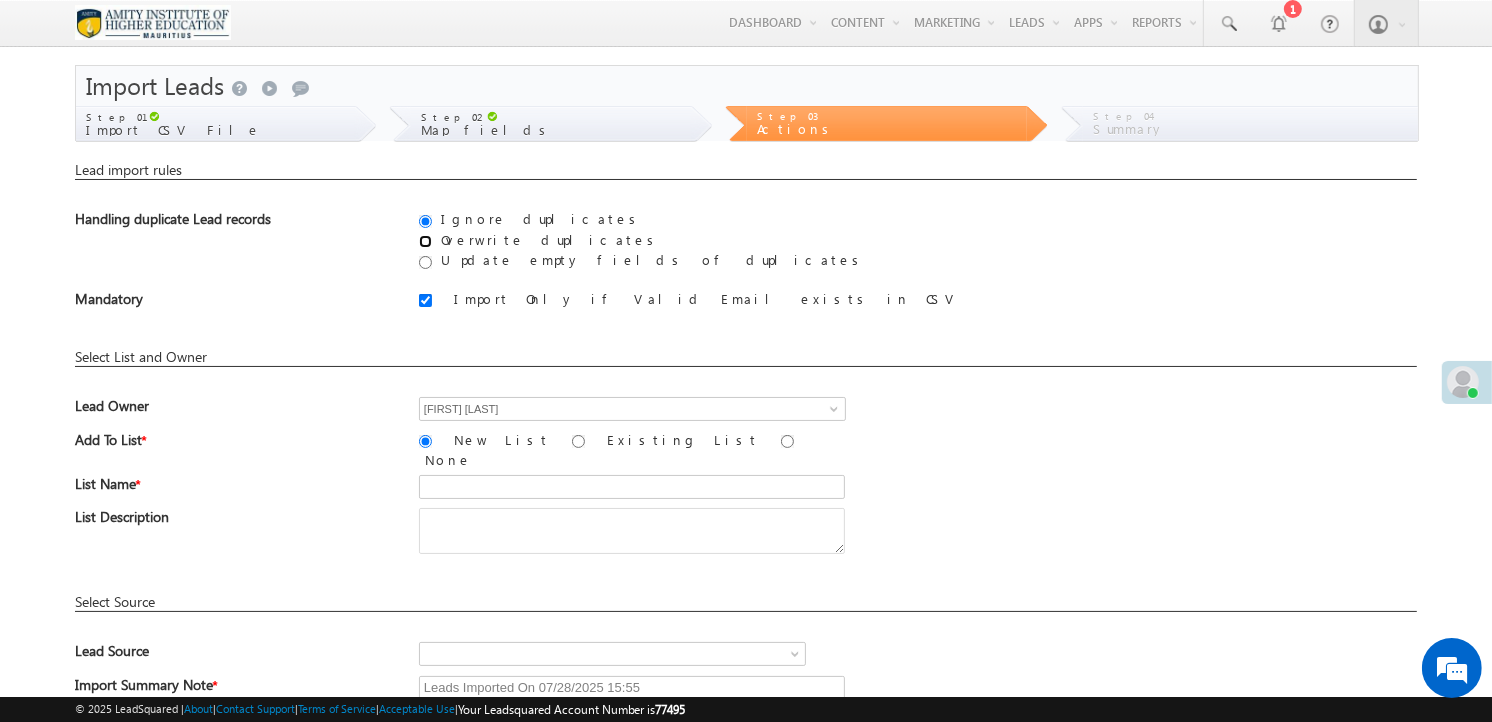 click on "Overwrite duplicates" at bounding box center (425, 241) 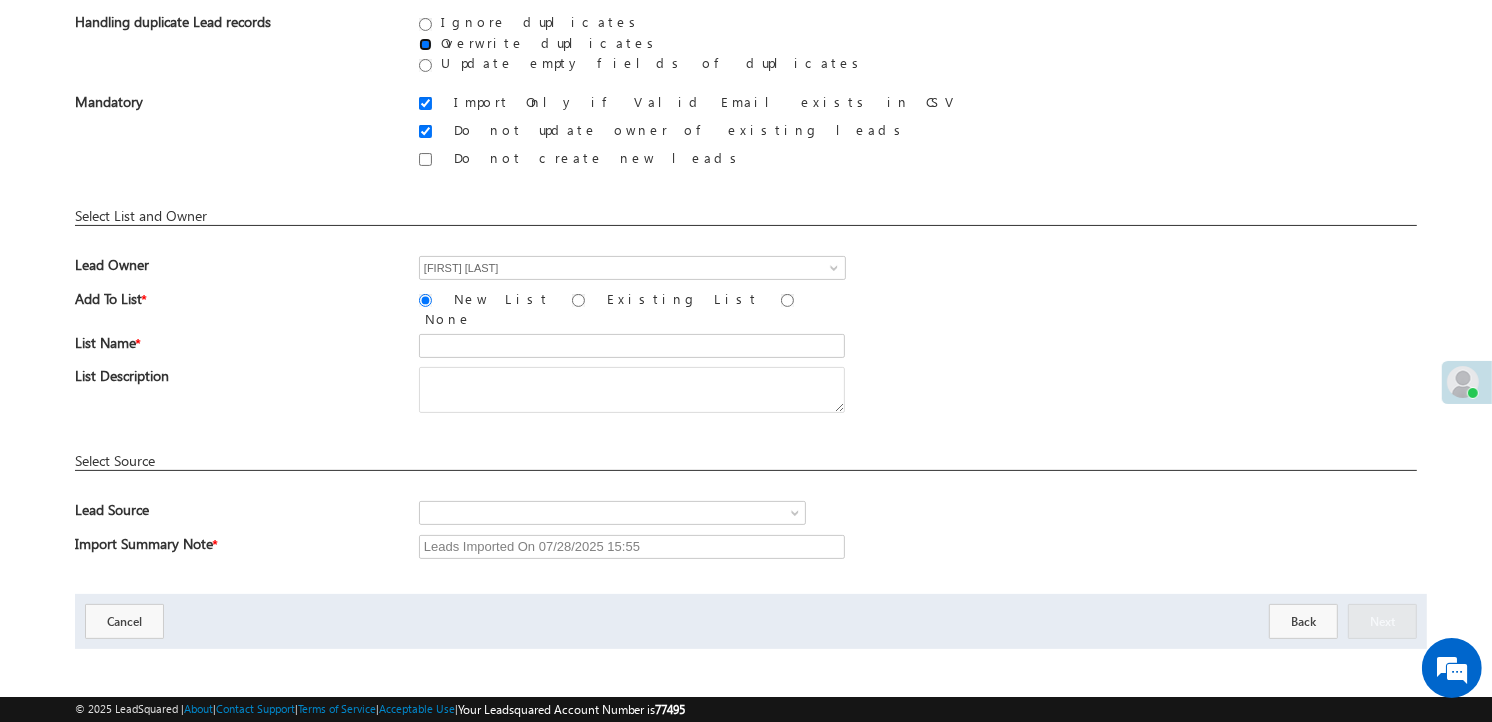 scroll, scrollTop: 277, scrollLeft: 0, axis: vertical 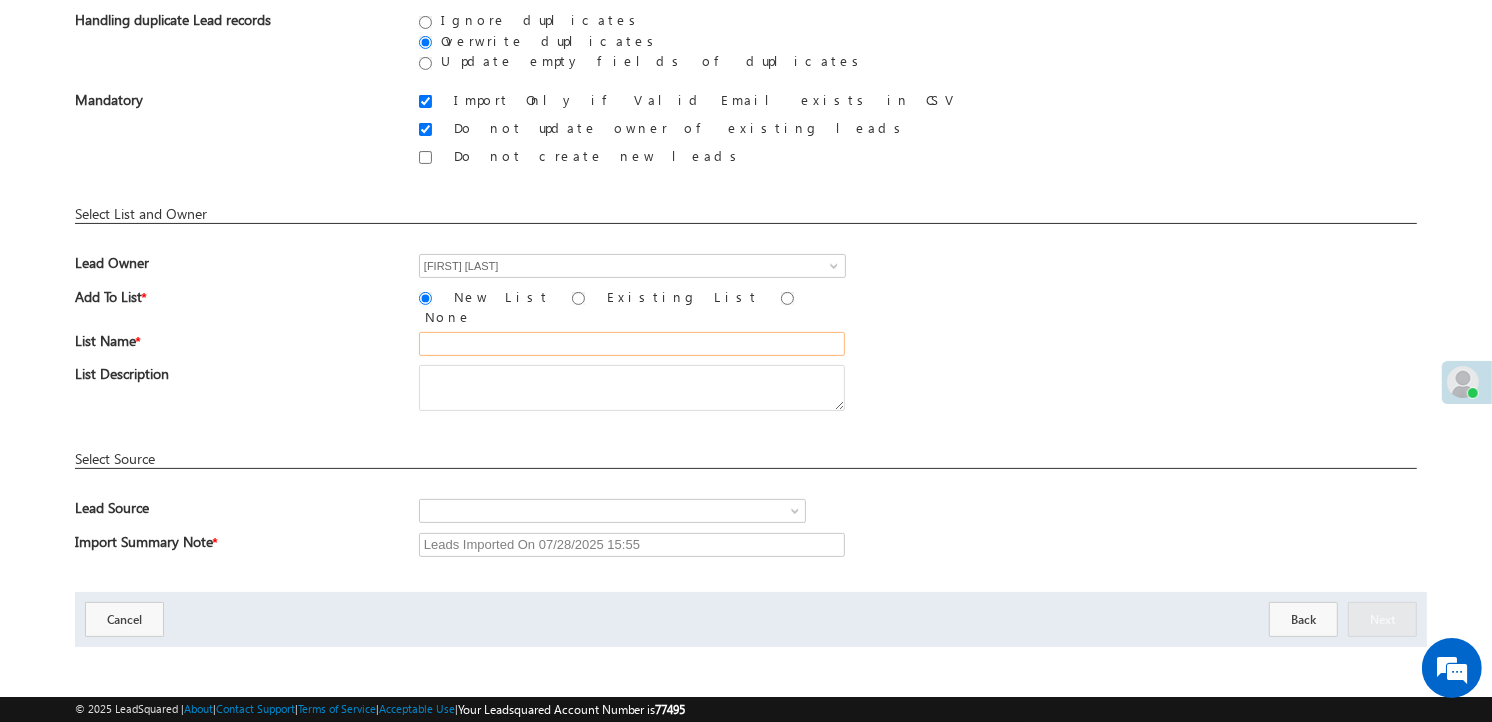 click at bounding box center (632, 344) 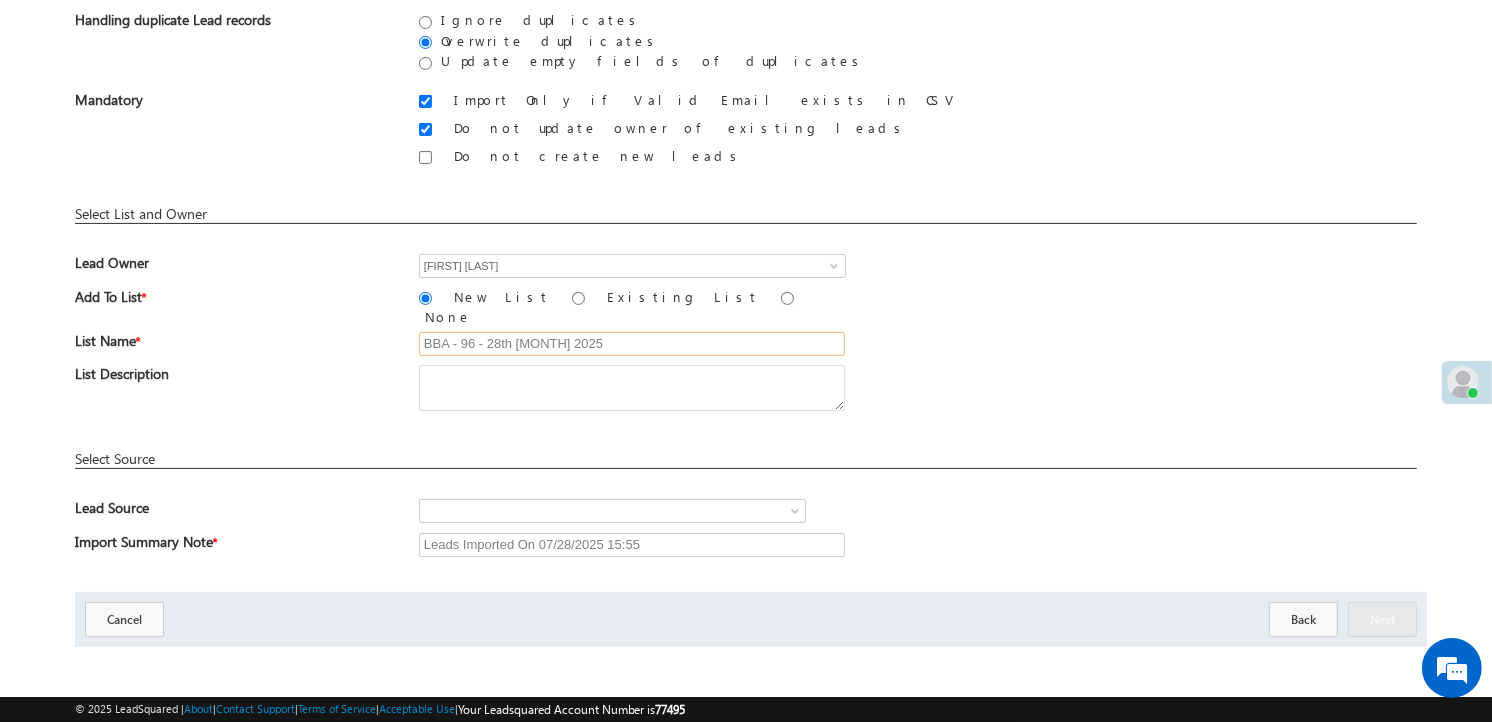 type on "BBA - 96 - 28th [MONTH] 2025" 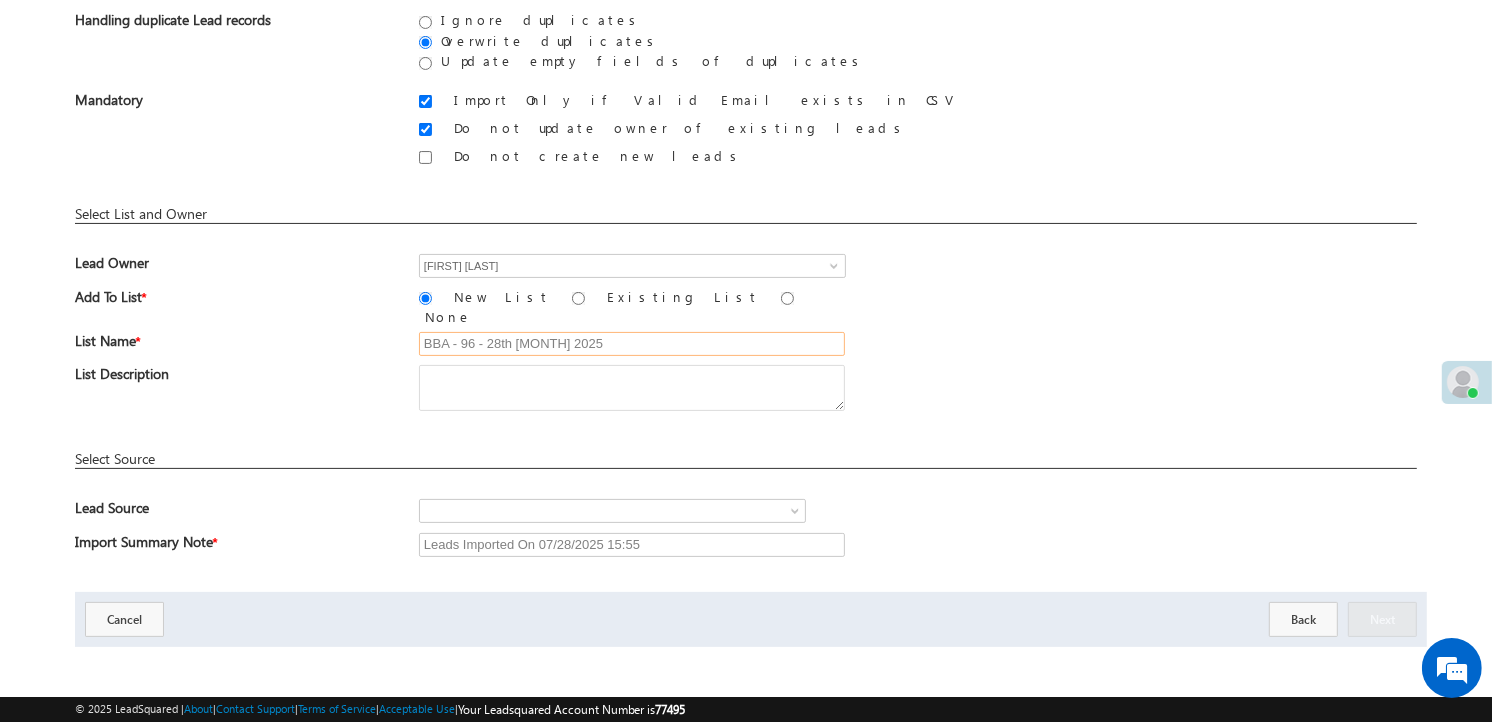 click on "BBA - 96 - 28th [MONTH] 2025" at bounding box center [632, 344] 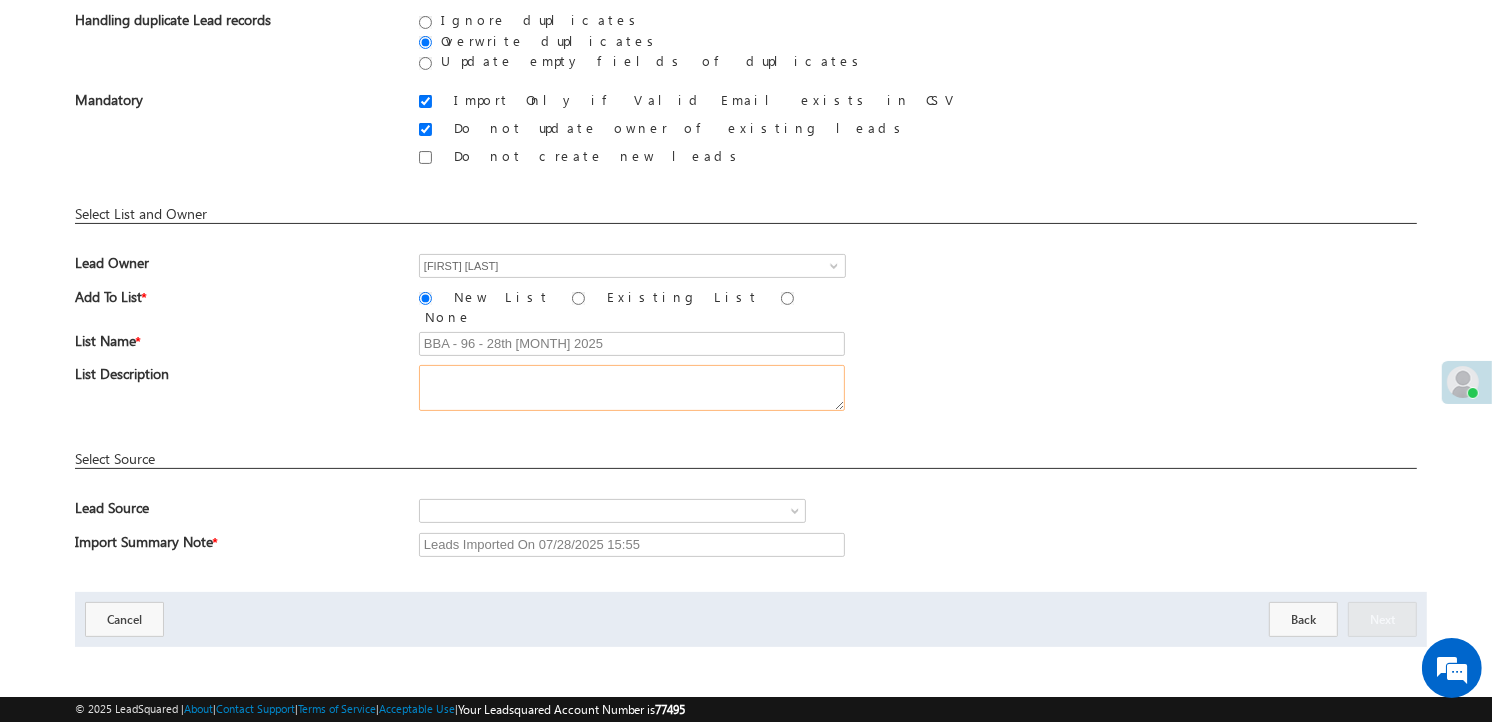 click at bounding box center (632, 388) 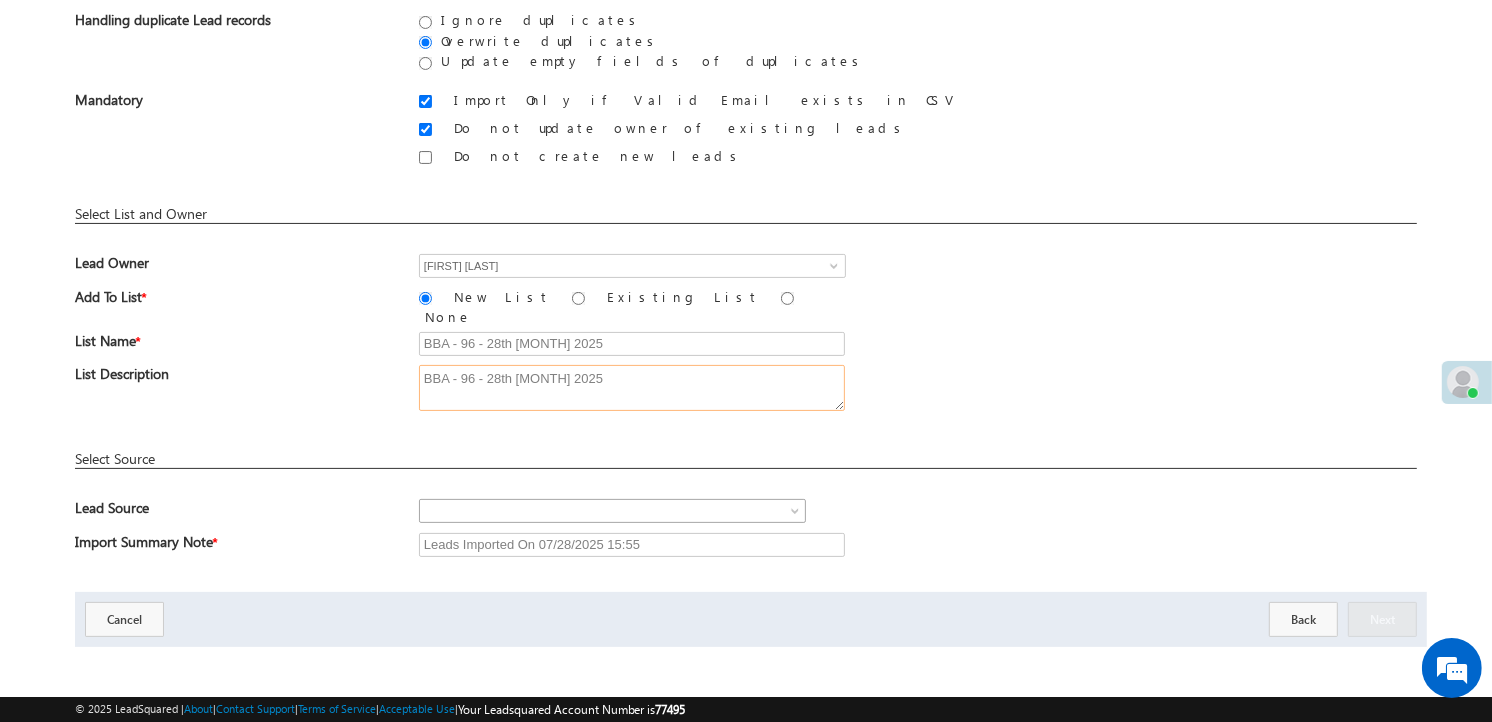 type on "BBA - 96 - 28th [MONTH] 2025" 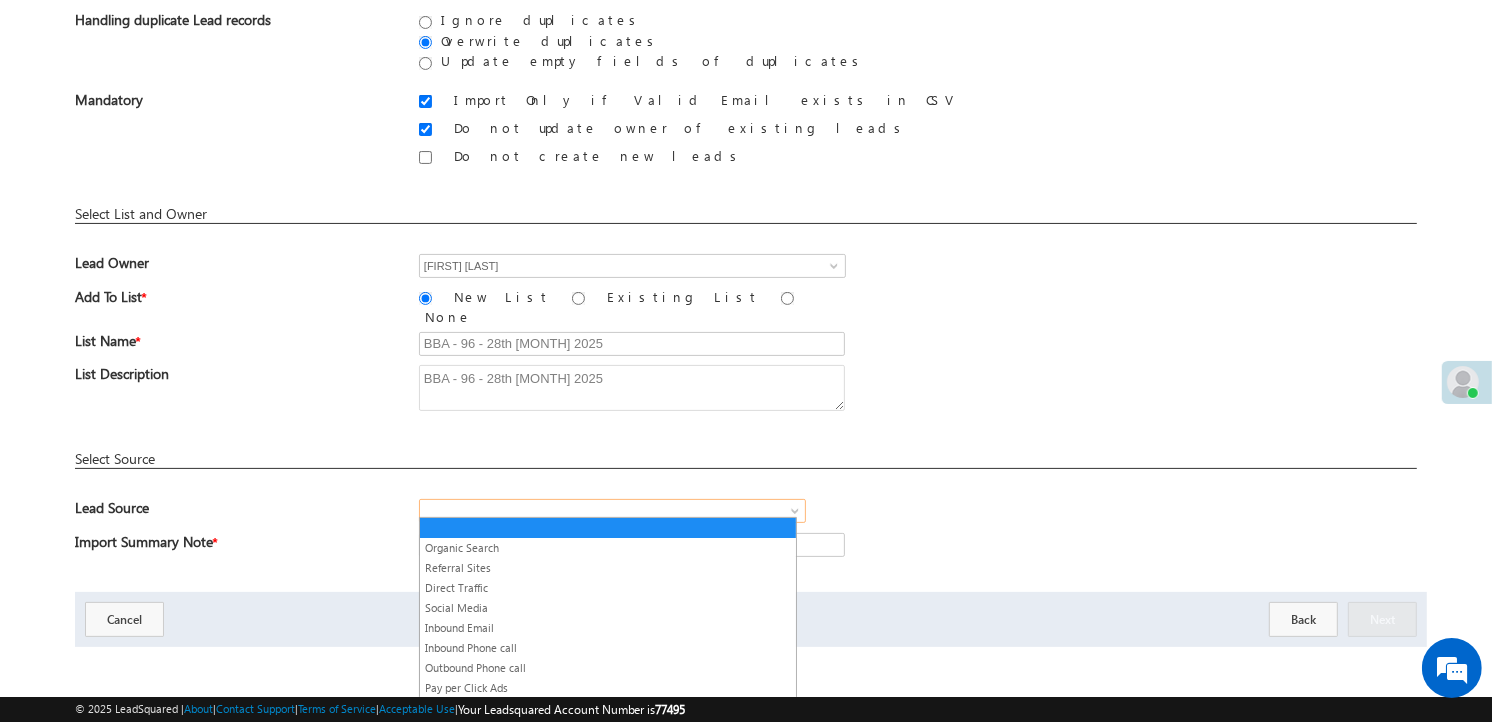 click at bounding box center [588, 511] 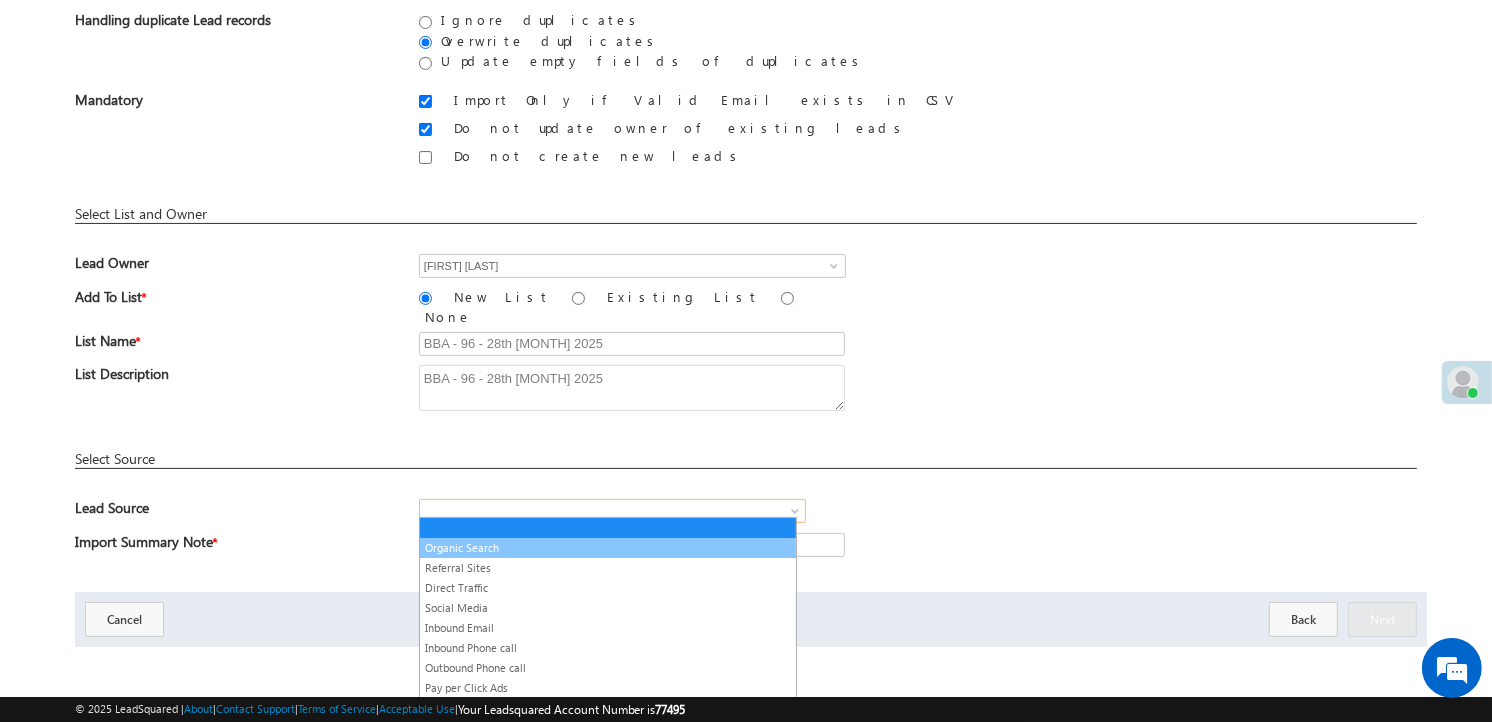 click on "Organic Search" at bounding box center (608, 548) 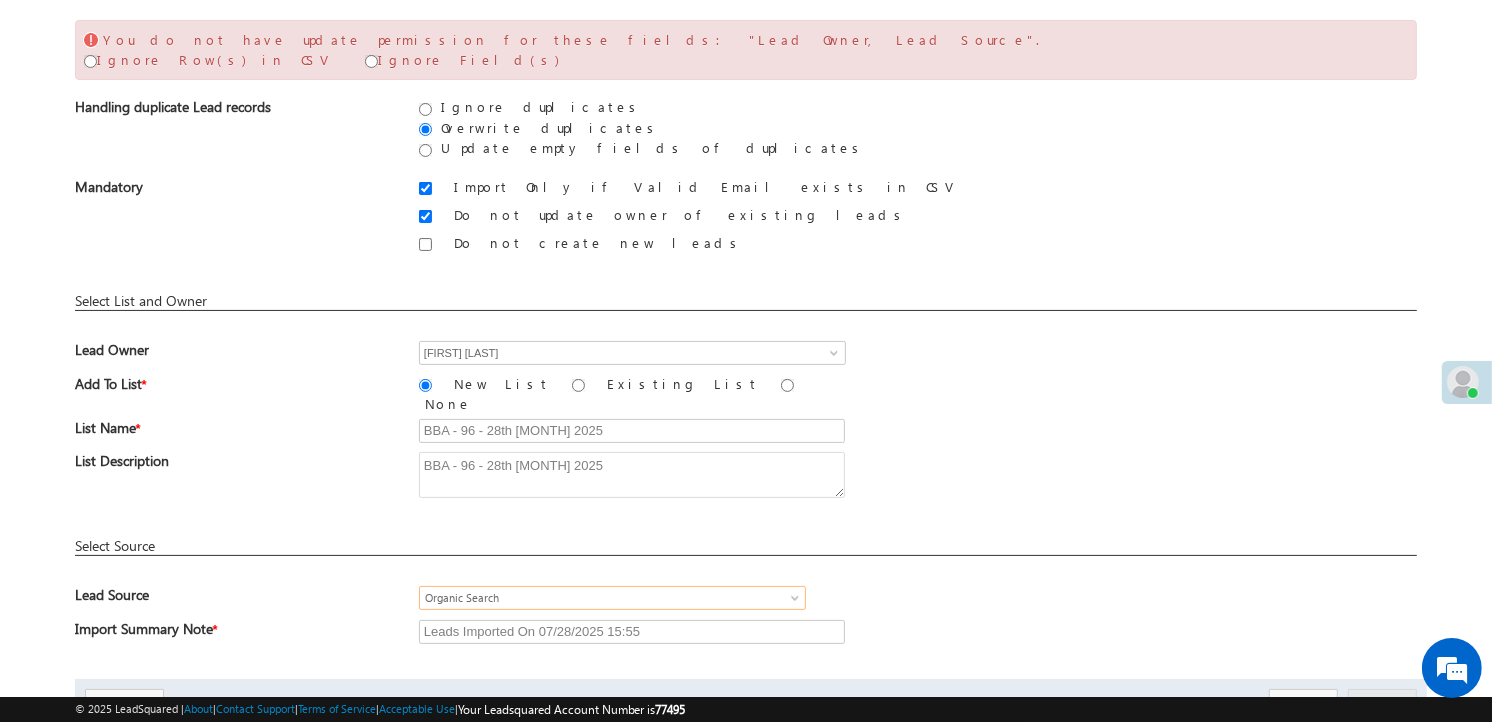 scroll, scrollTop: 0, scrollLeft: 0, axis: both 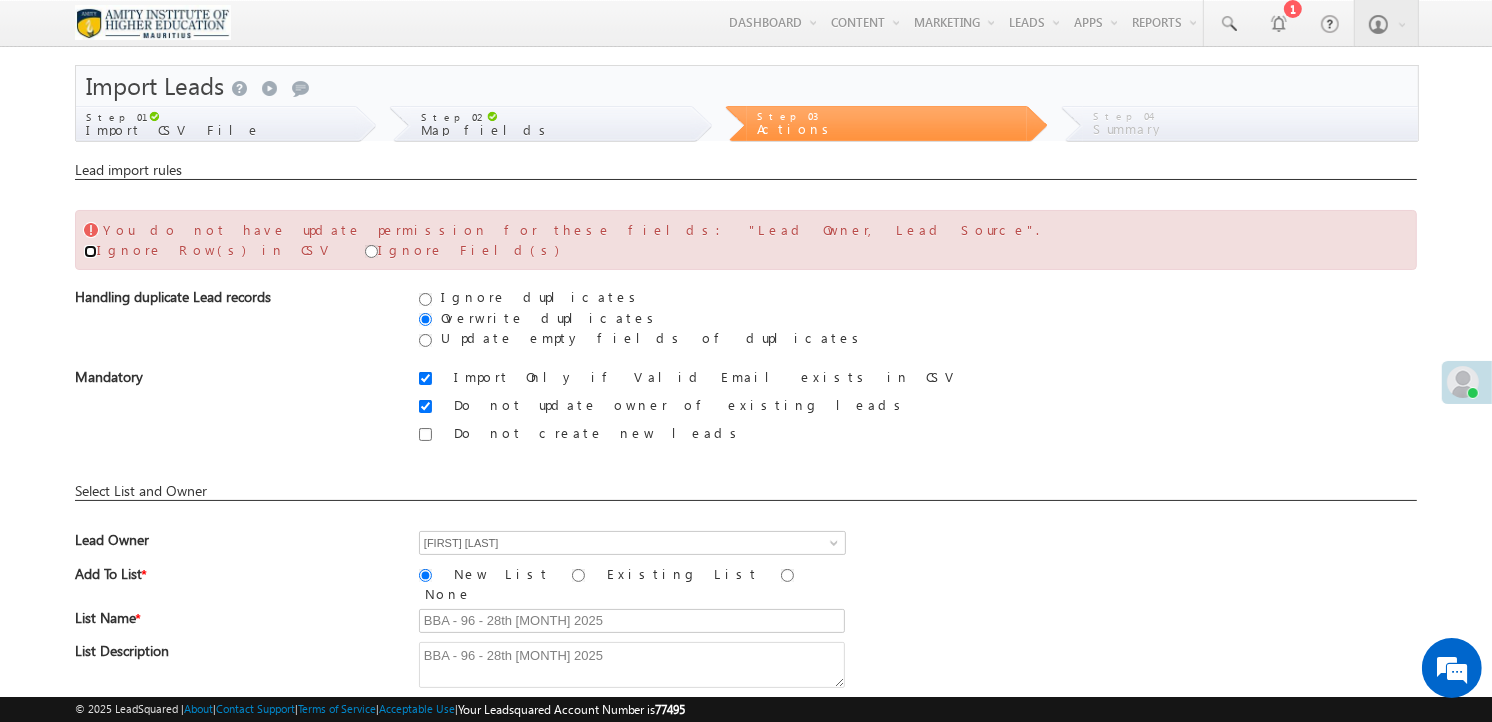 click at bounding box center (90, 251) 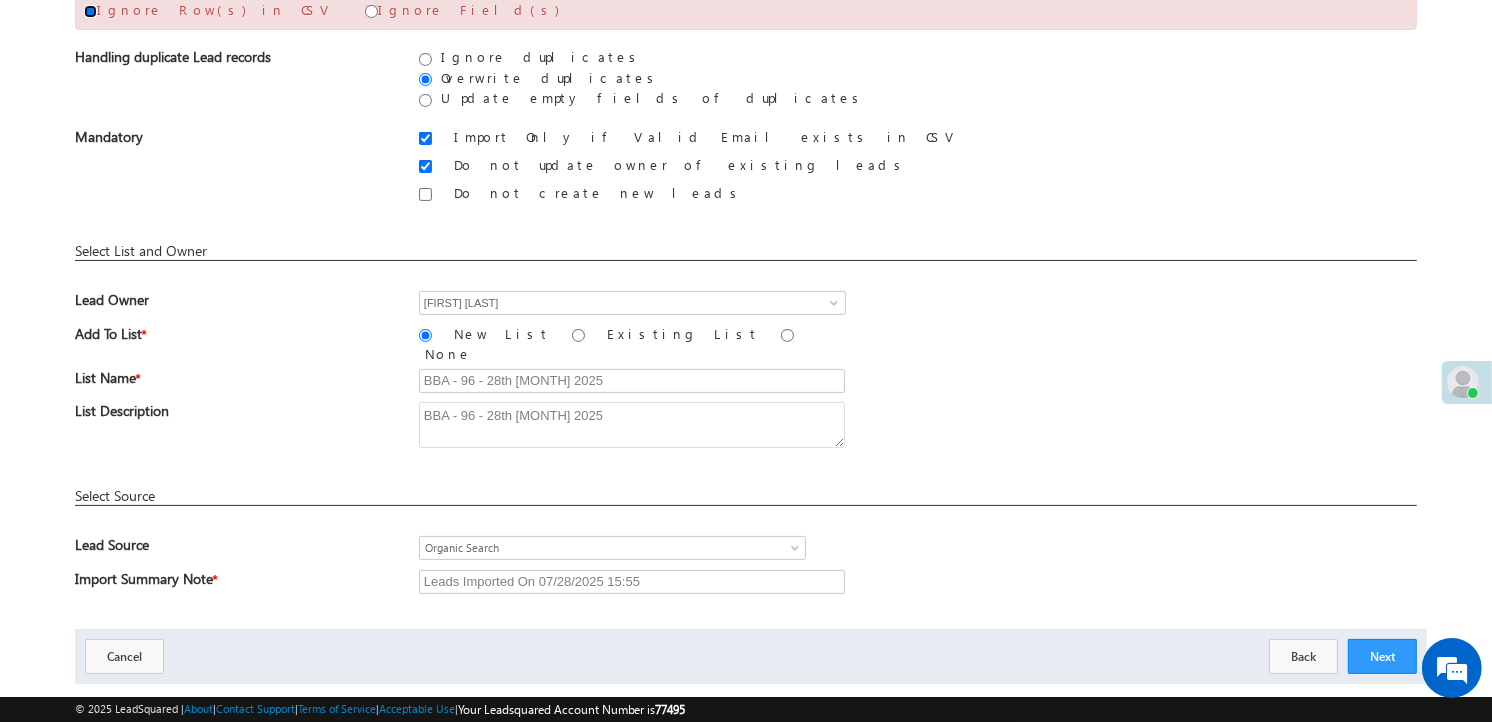 scroll, scrollTop: 277, scrollLeft: 0, axis: vertical 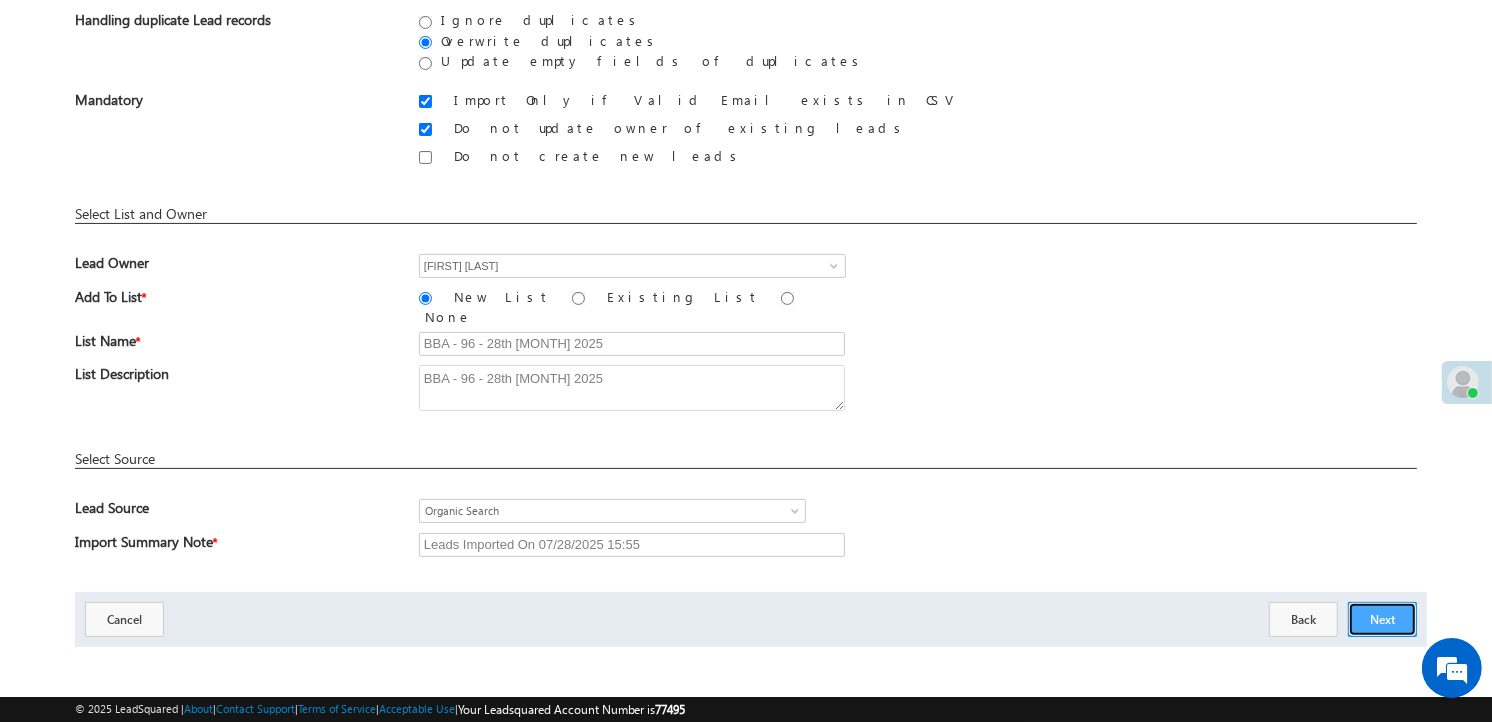 click on "Next" at bounding box center (1382, 619) 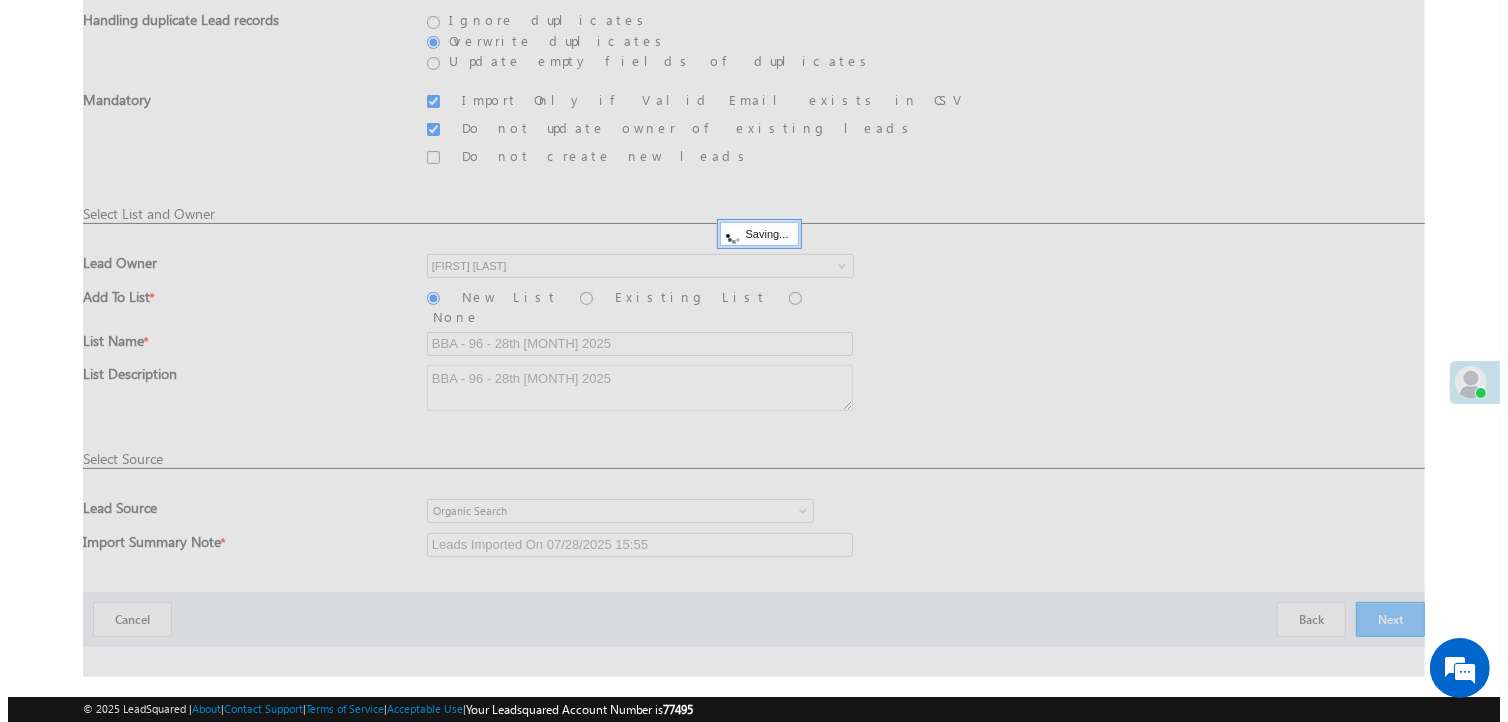scroll, scrollTop: 0, scrollLeft: 0, axis: both 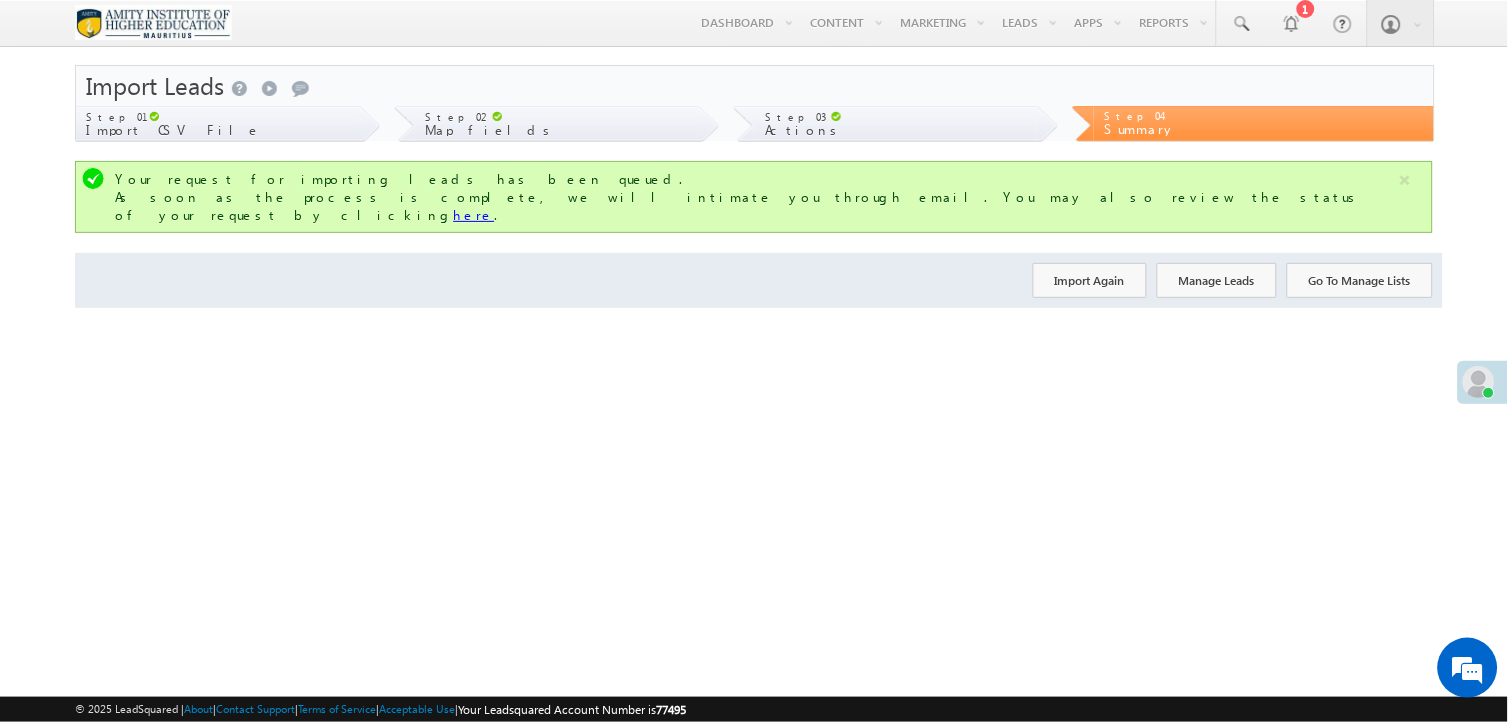 click on "here" at bounding box center (473, 214) 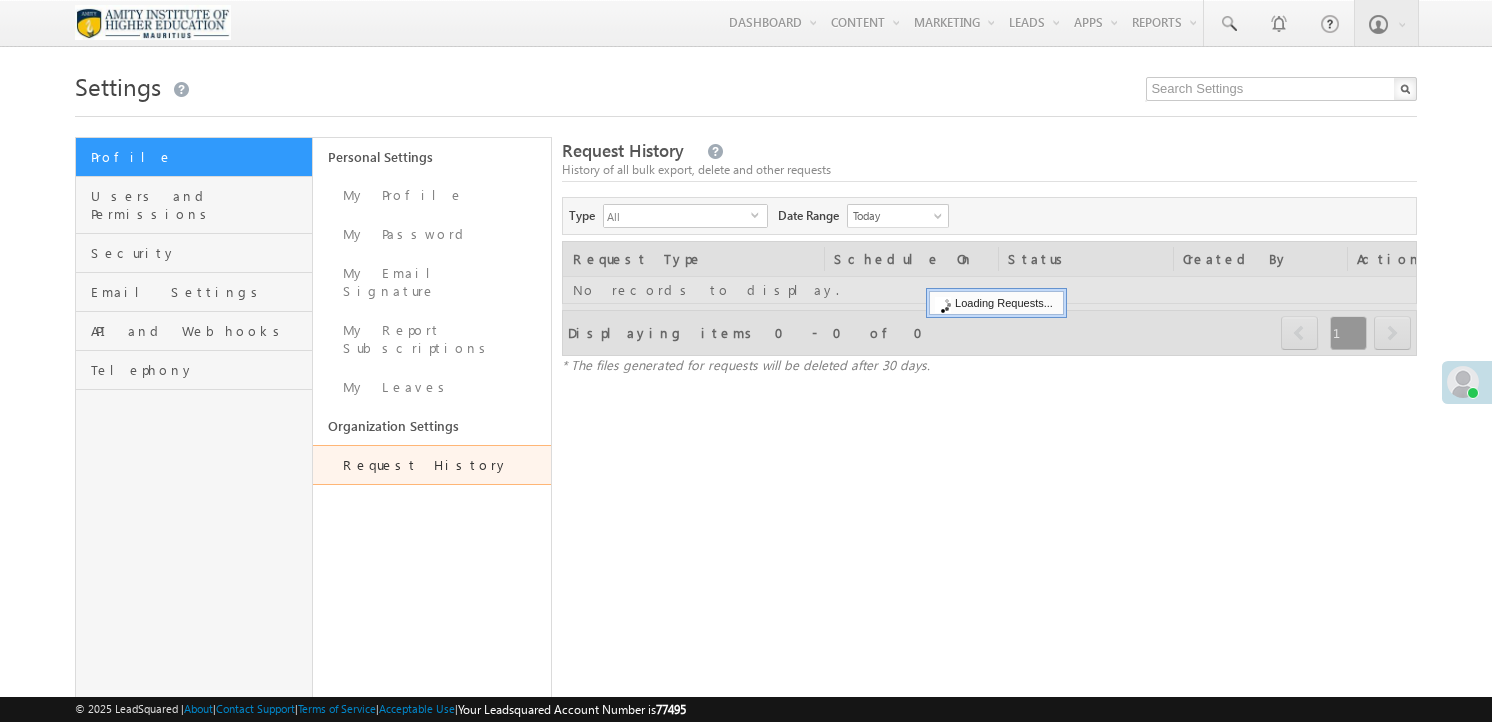 scroll, scrollTop: 0, scrollLeft: 0, axis: both 